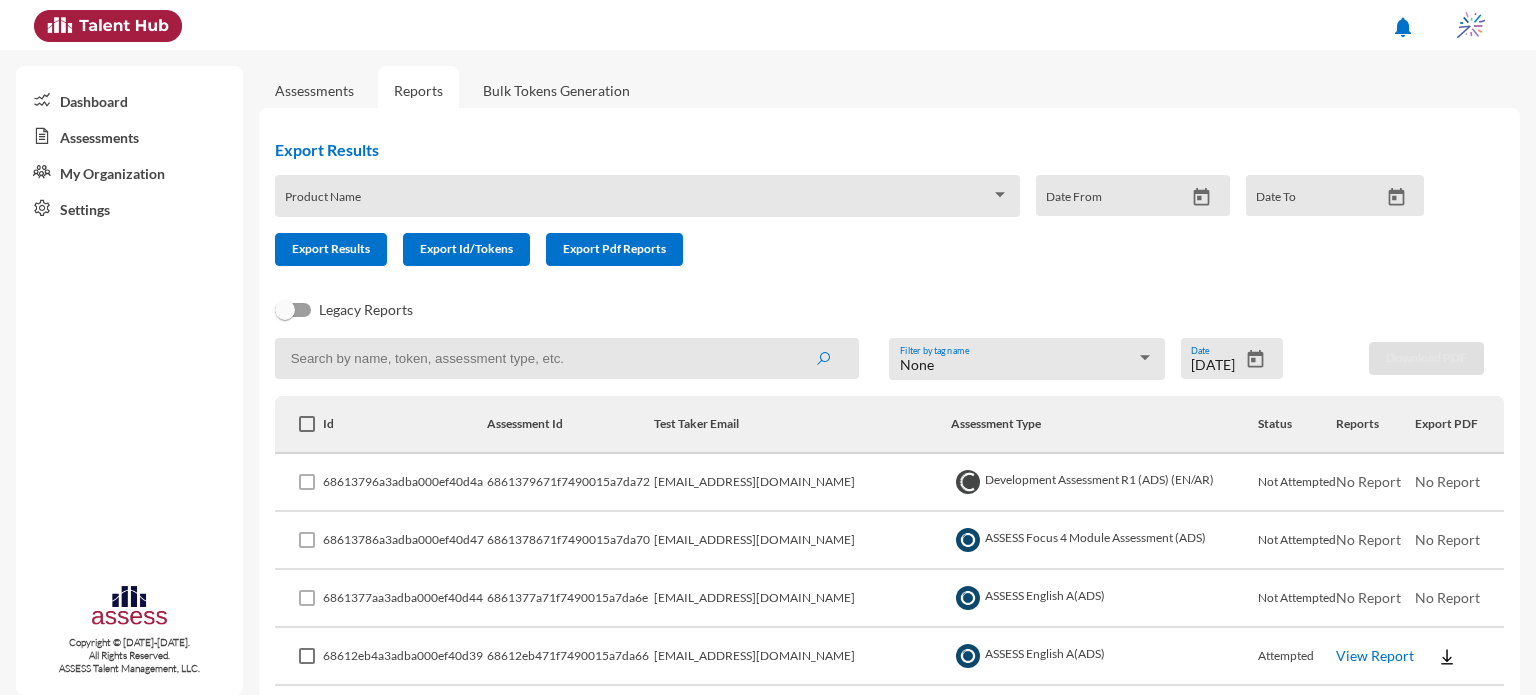 scroll, scrollTop: 0, scrollLeft: 0, axis: both 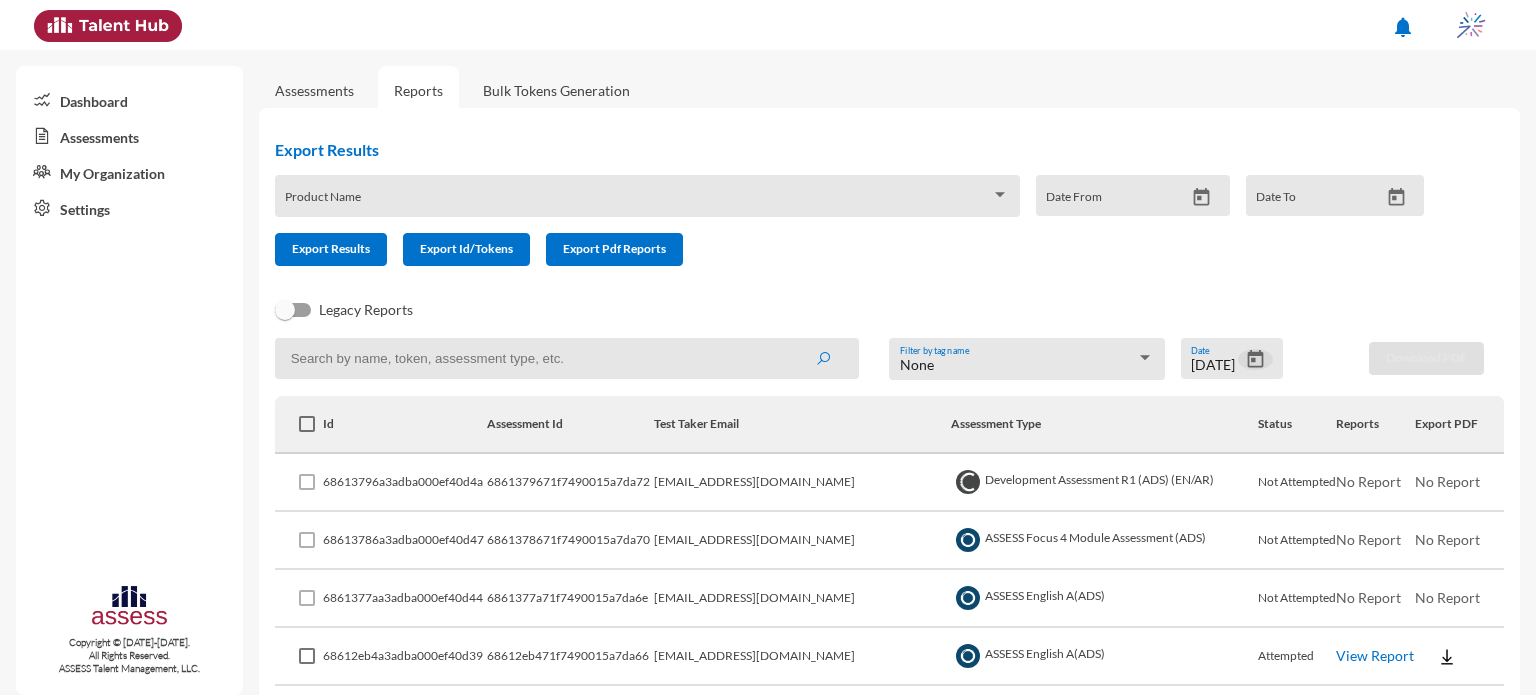 click 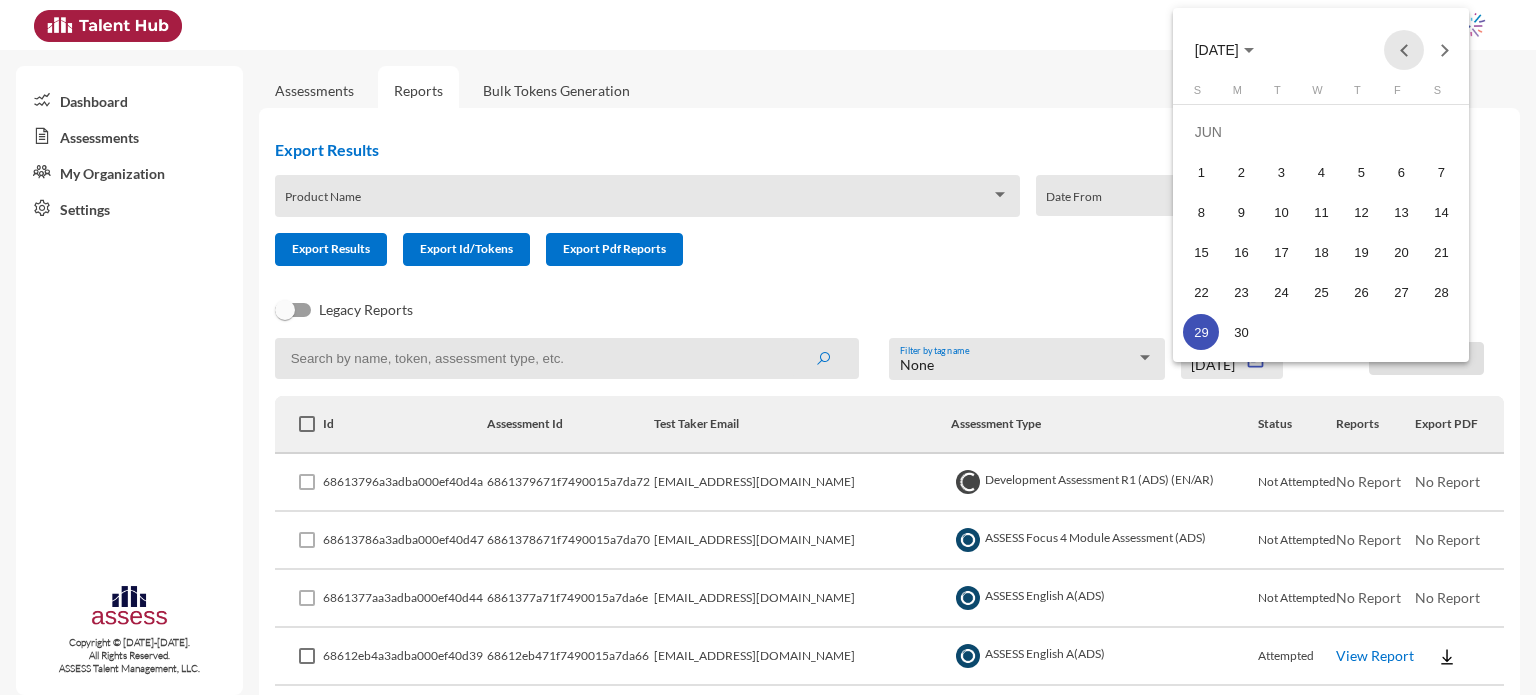 click at bounding box center [1404, 50] 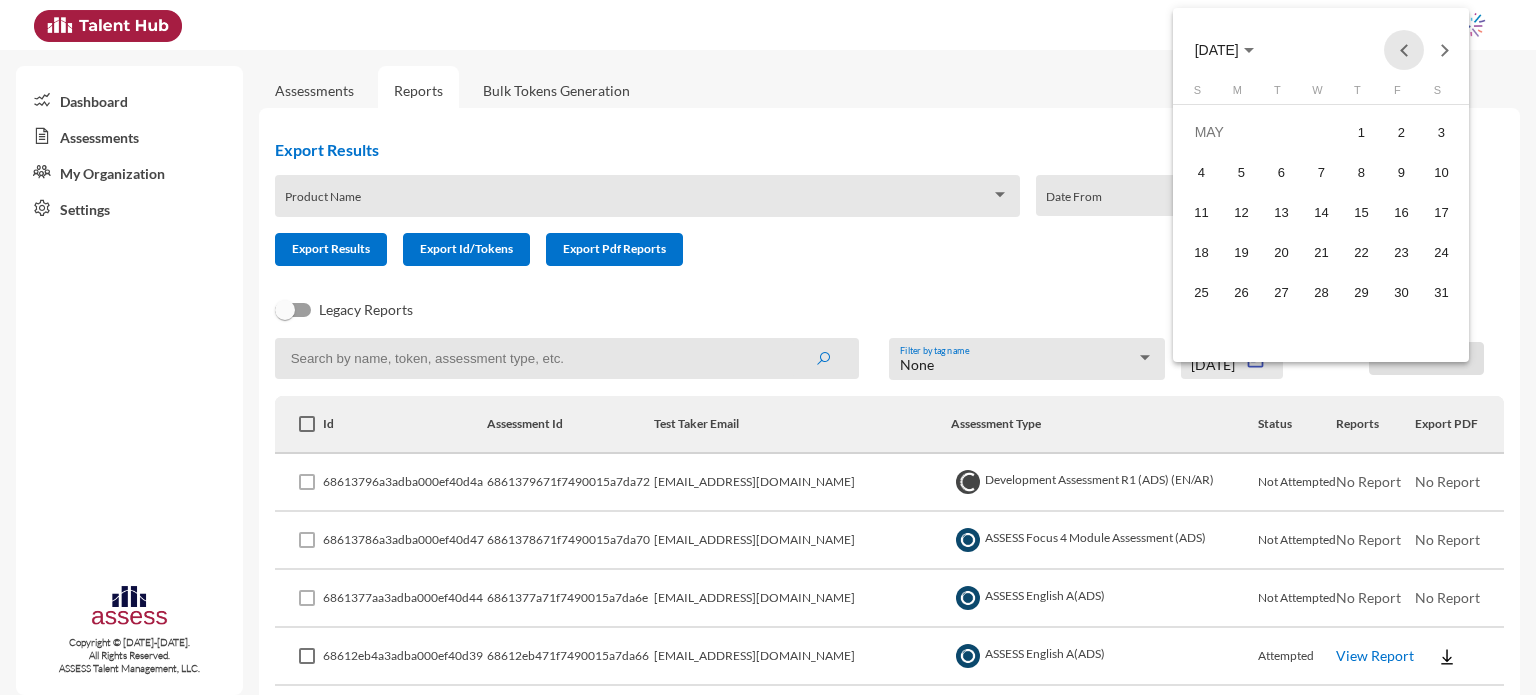 click at bounding box center (1404, 50) 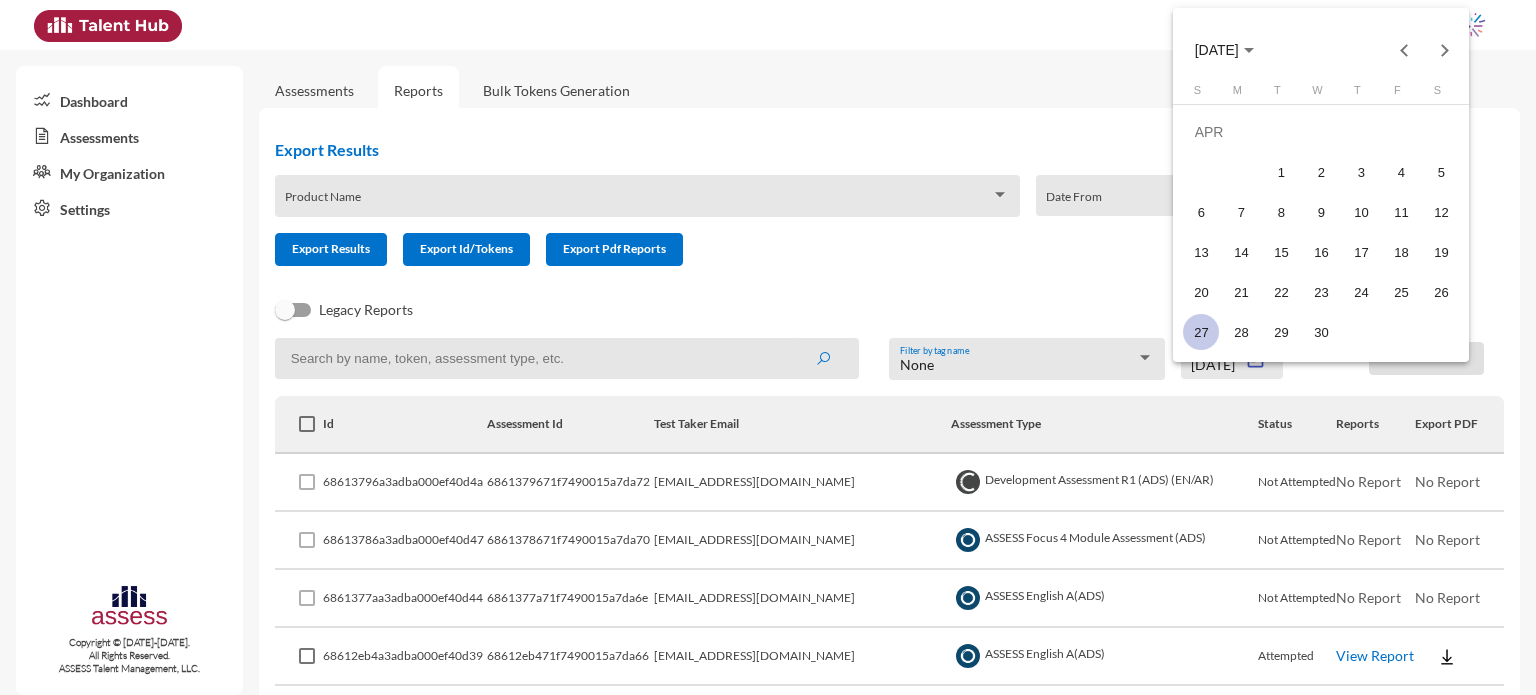 click on "27" at bounding box center (1201, 332) 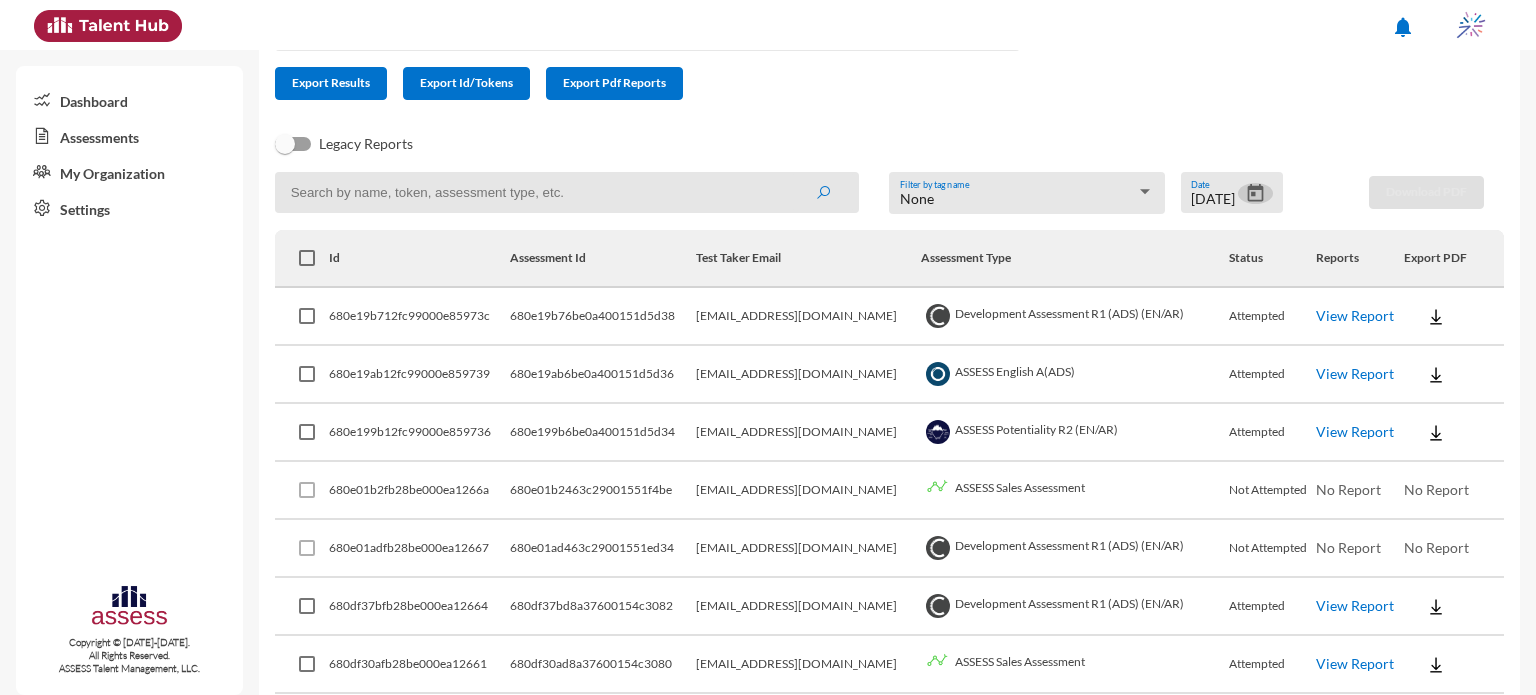 scroll, scrollTop: 251, scrollLeft: 0, axis: vertical 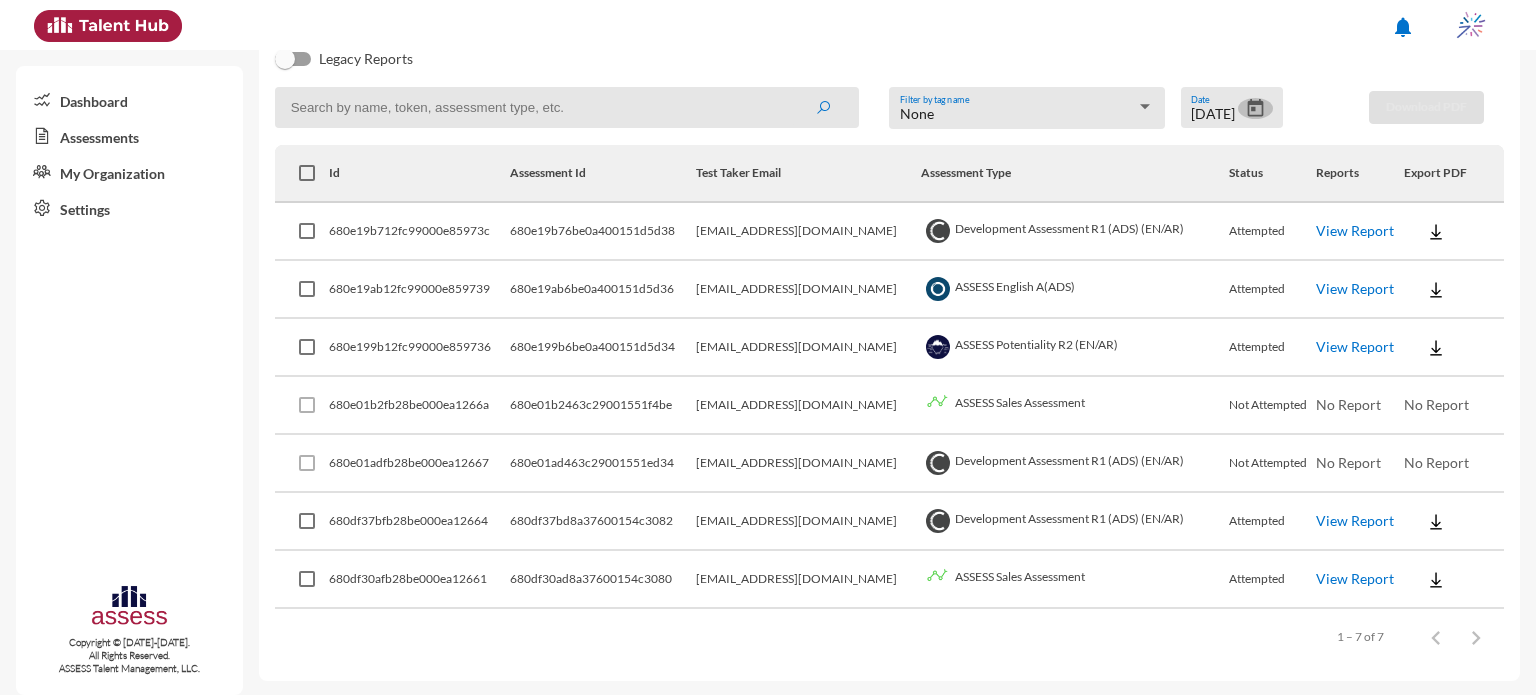 click 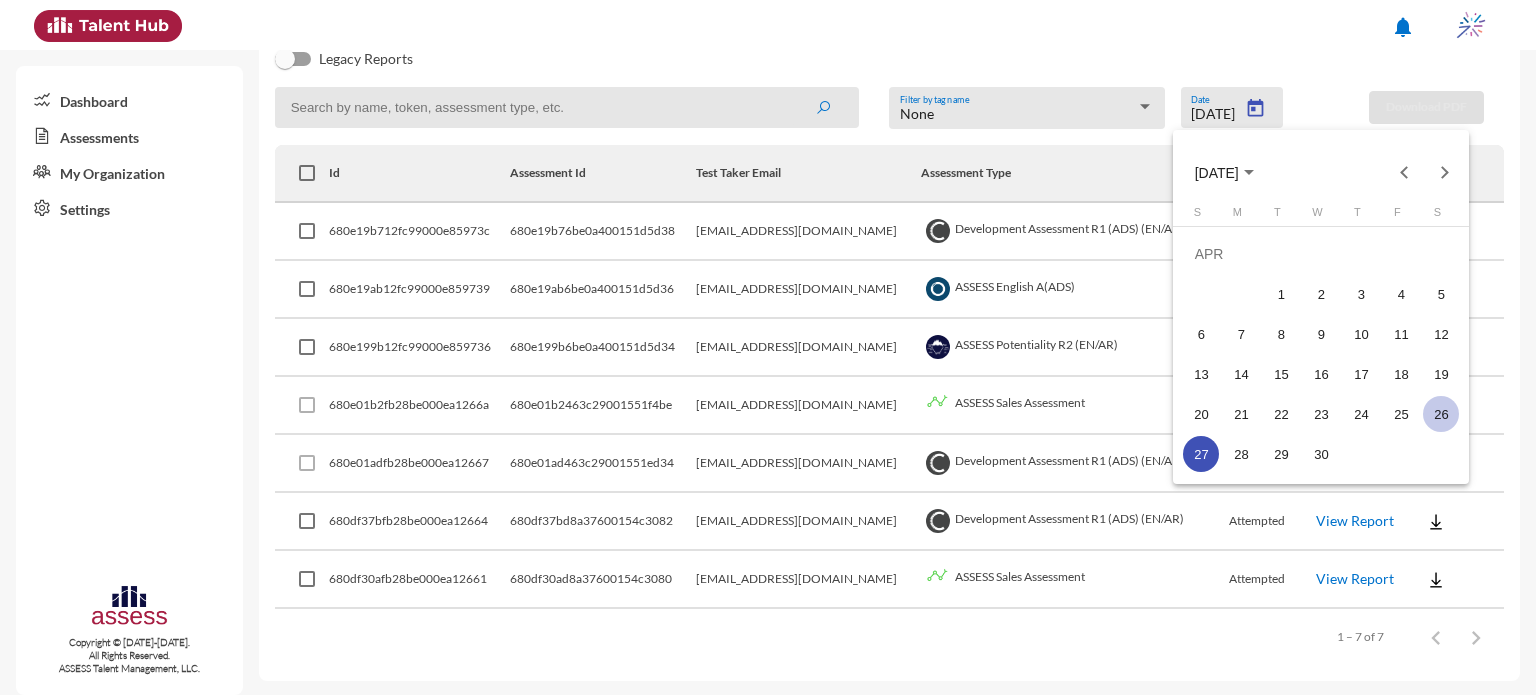 click on "26" at bounding box center [1441, 414] 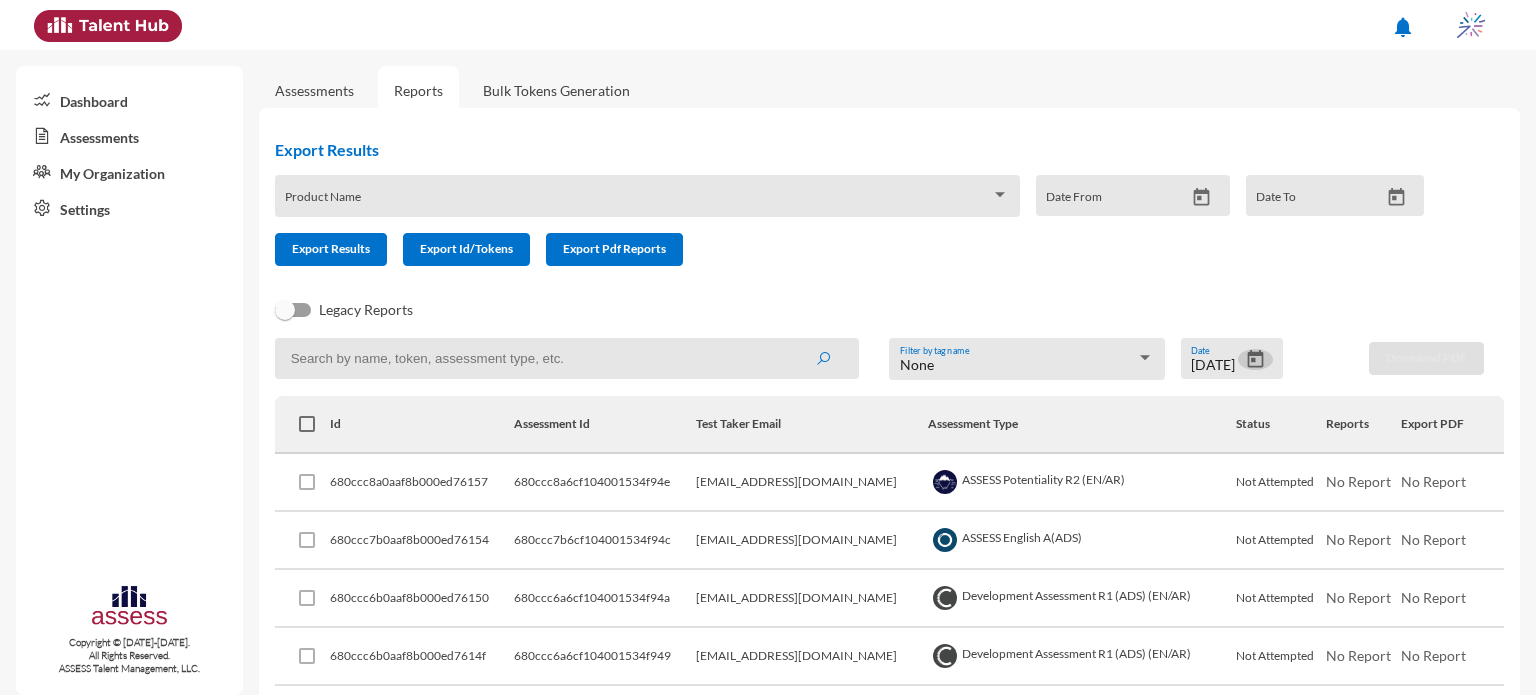 scroll, scrollTop: 78, scrollLeft: 0, axis: vertical 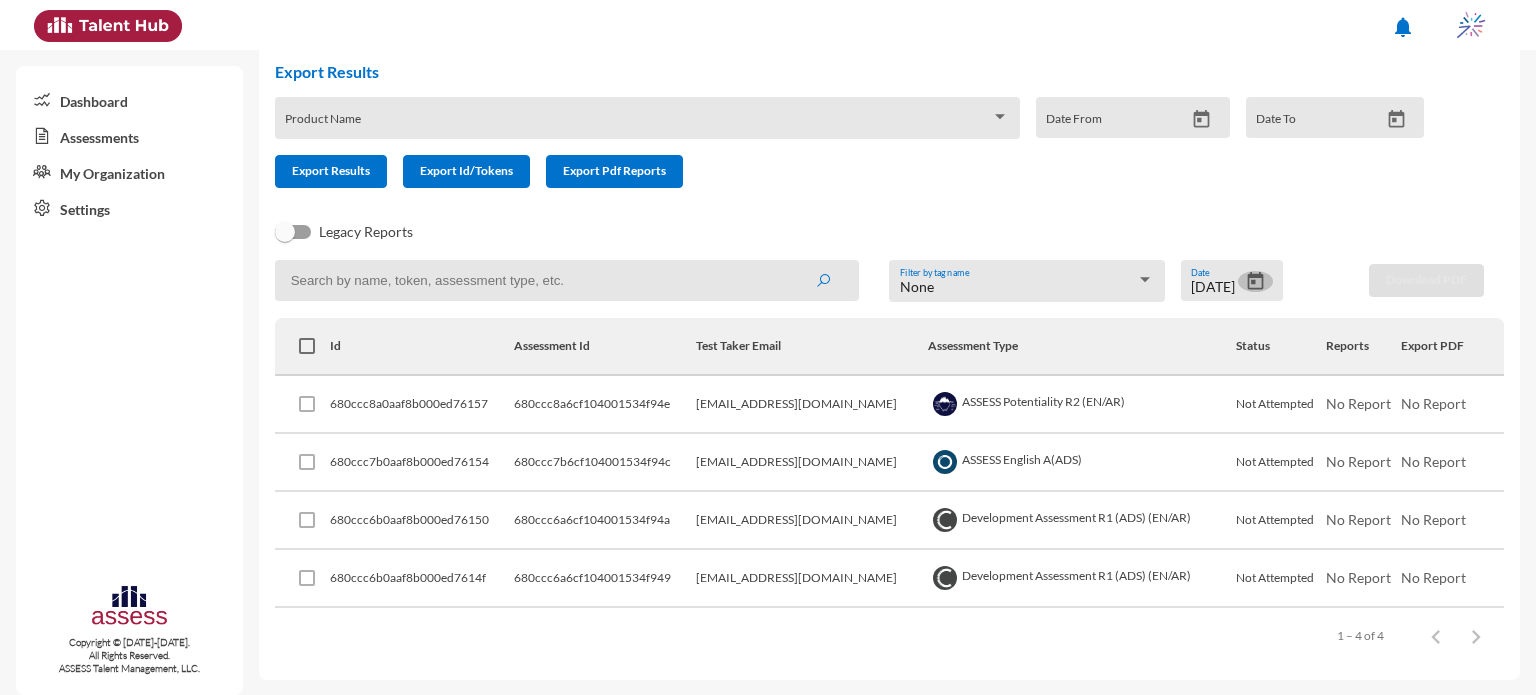 click 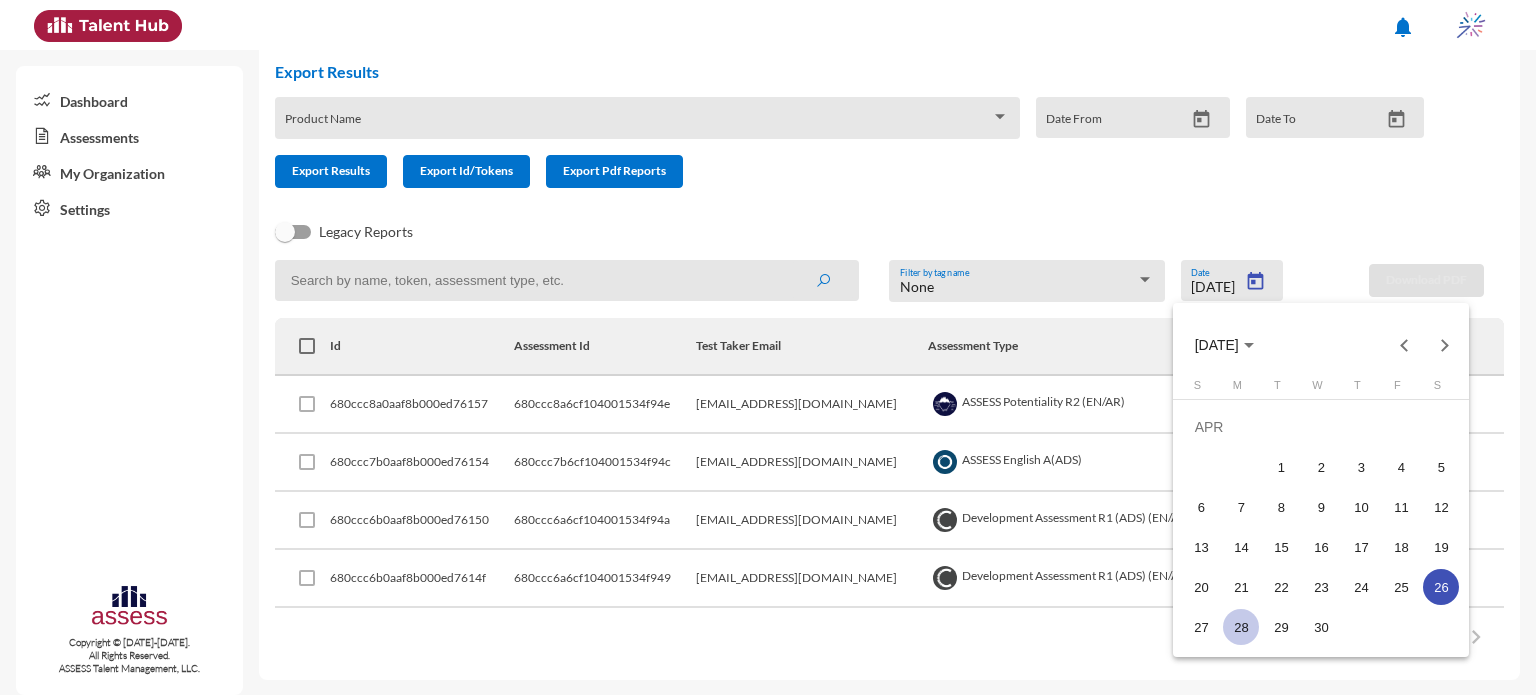 click on "28" at bounding box center (1241, 627) 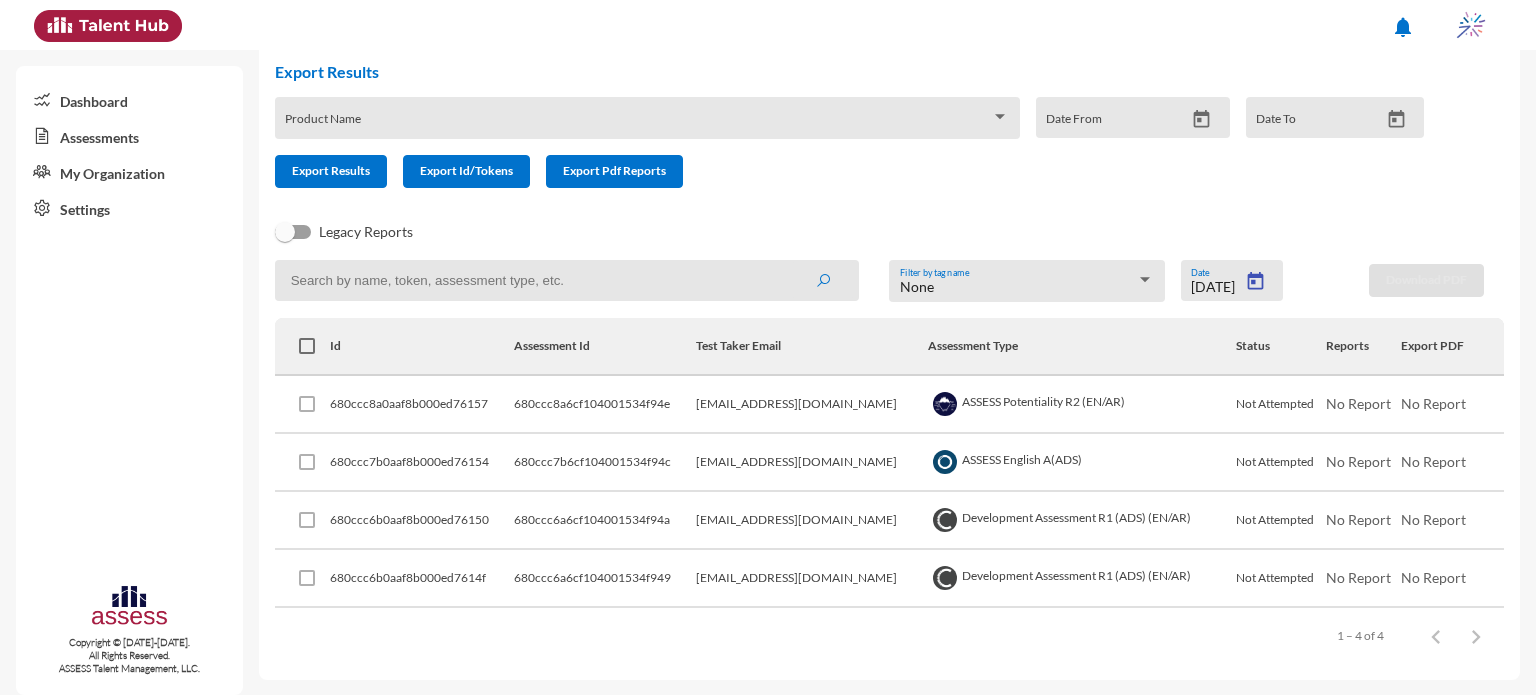 type on "4/28/2025" 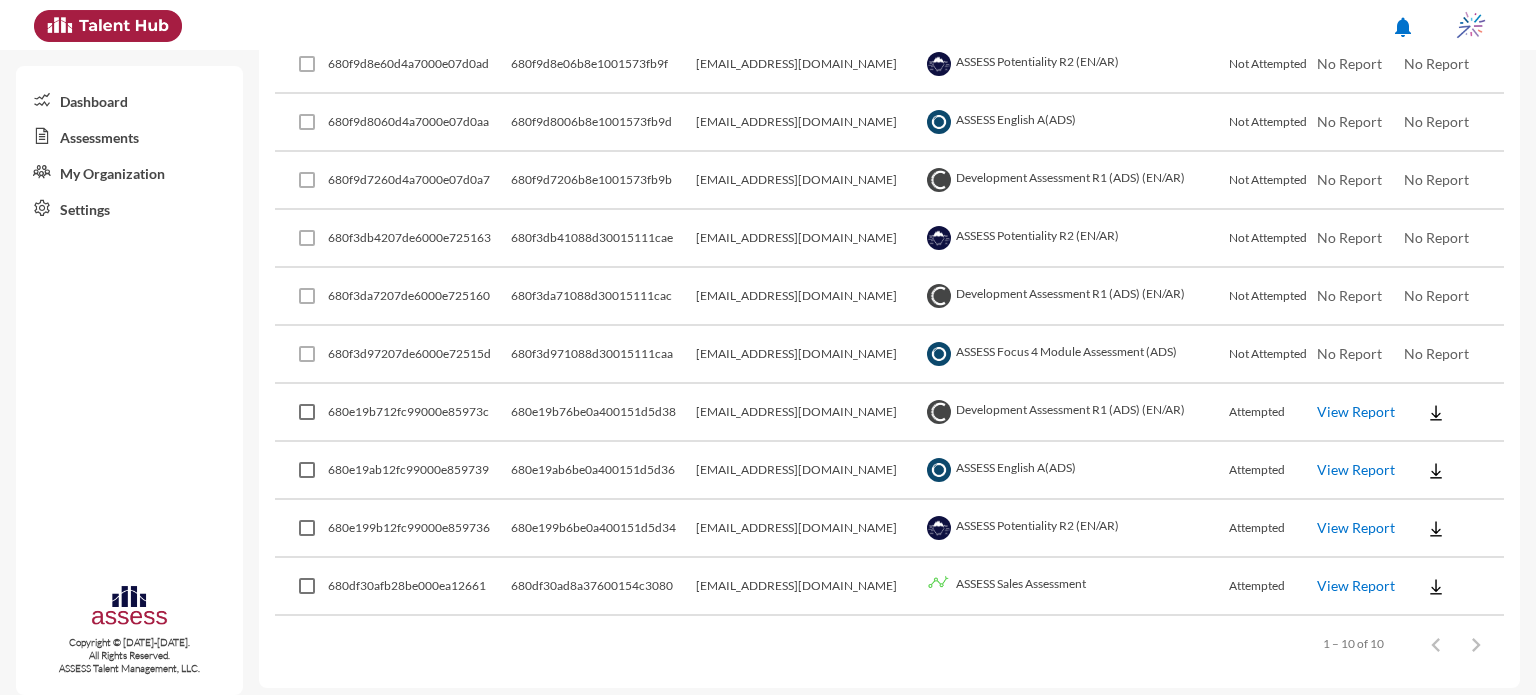 scroll, scrollTop: 424, scrollLeft: 0, axis: vertical 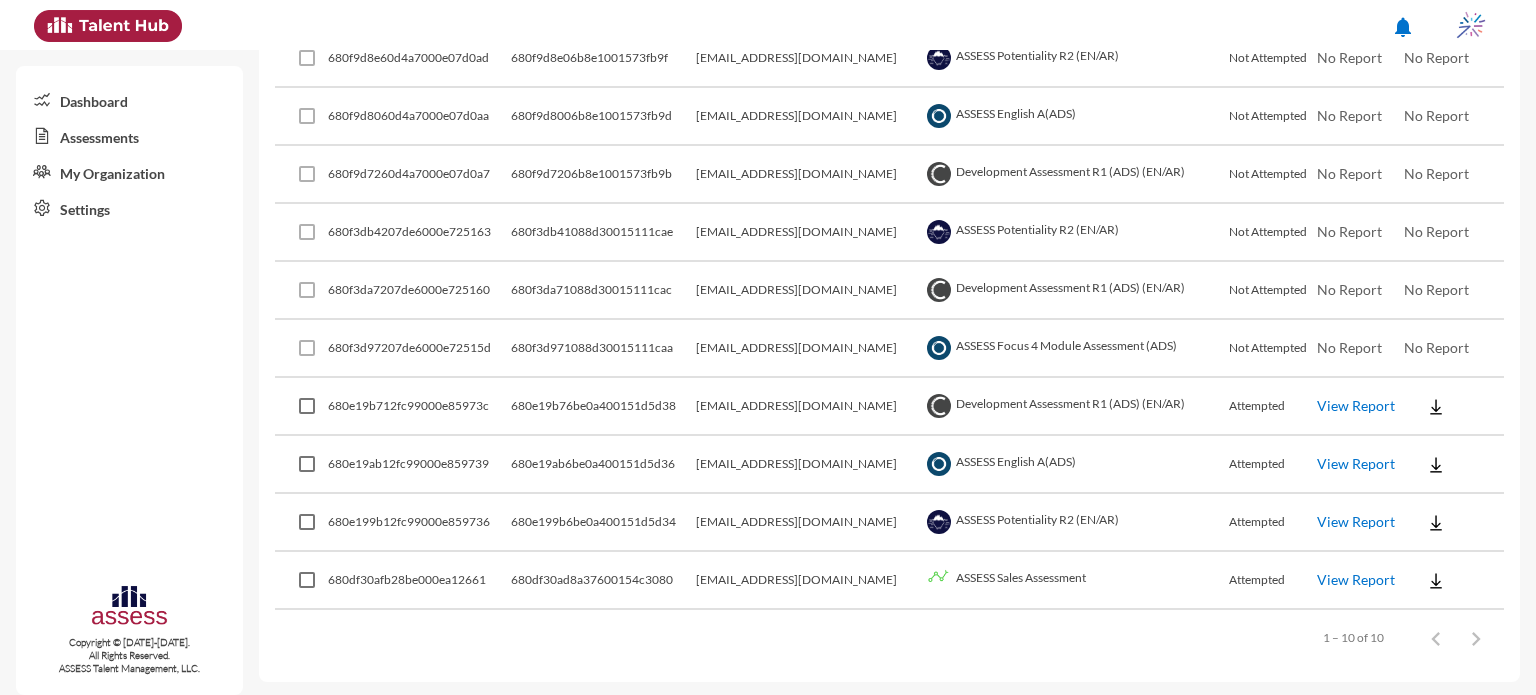 type 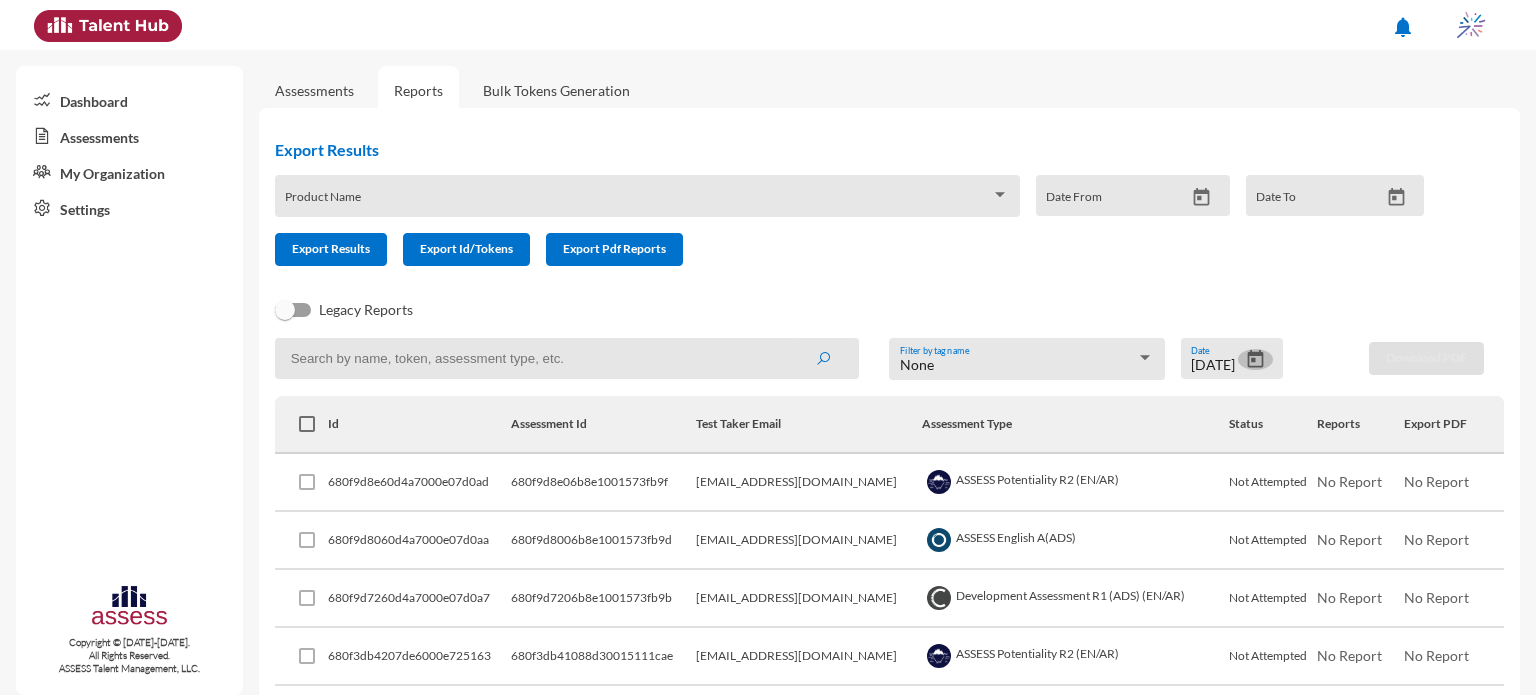 click 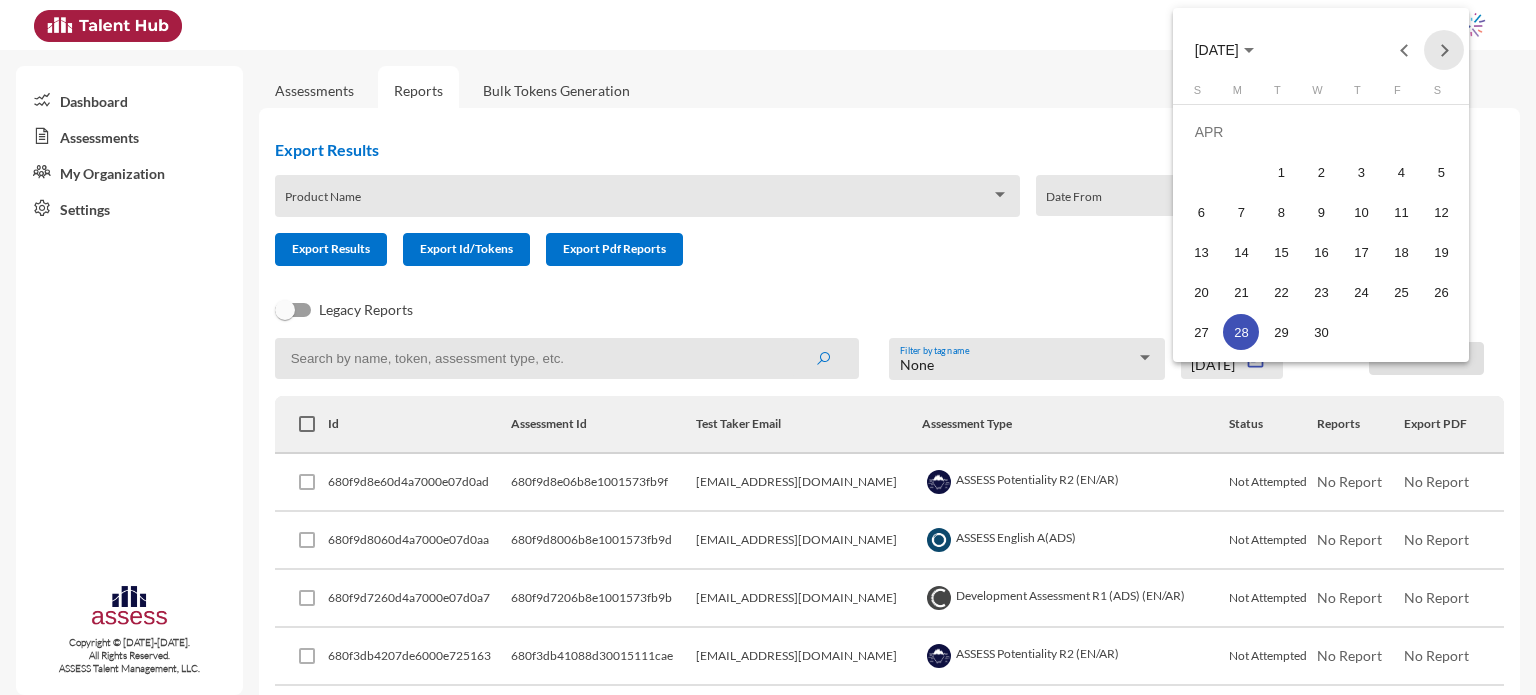 click at bounding box center (1444, 50) 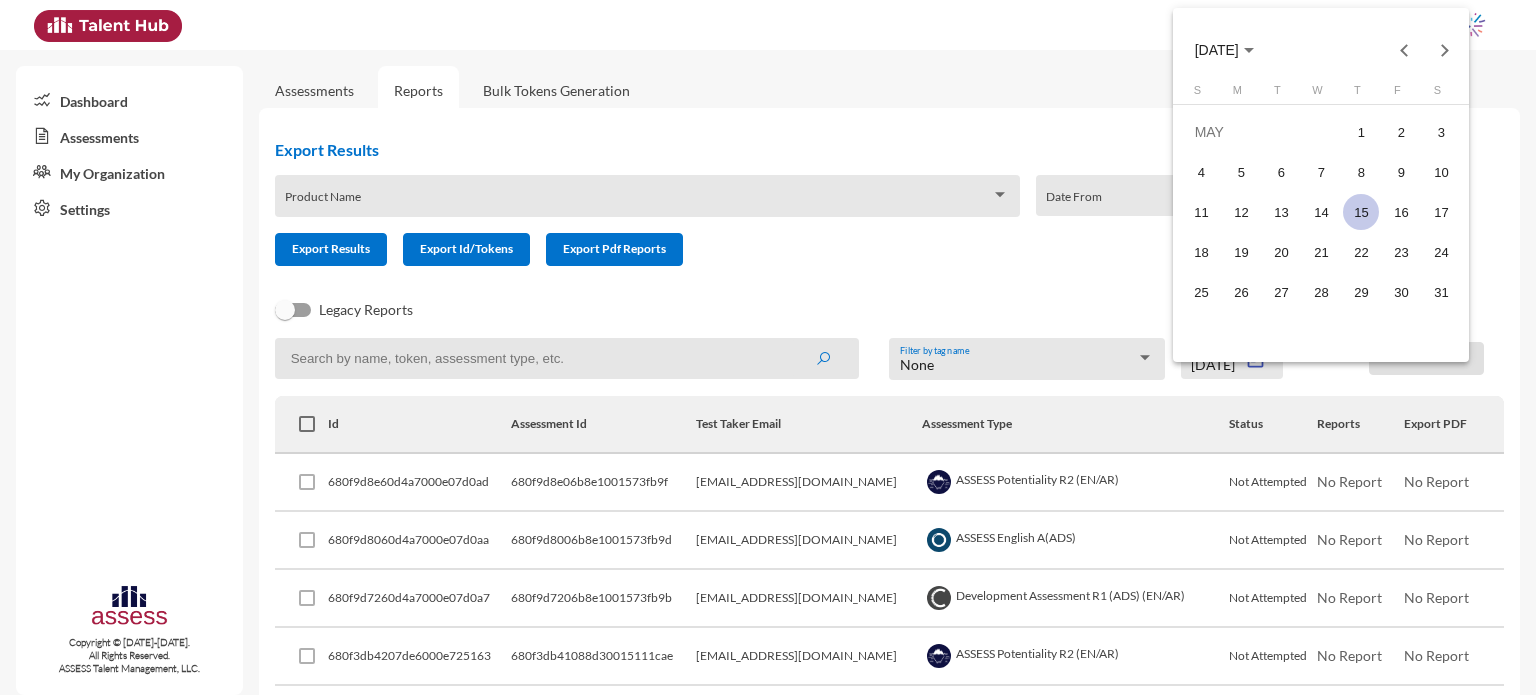 click on "15" at bounding box center (1361, 212) 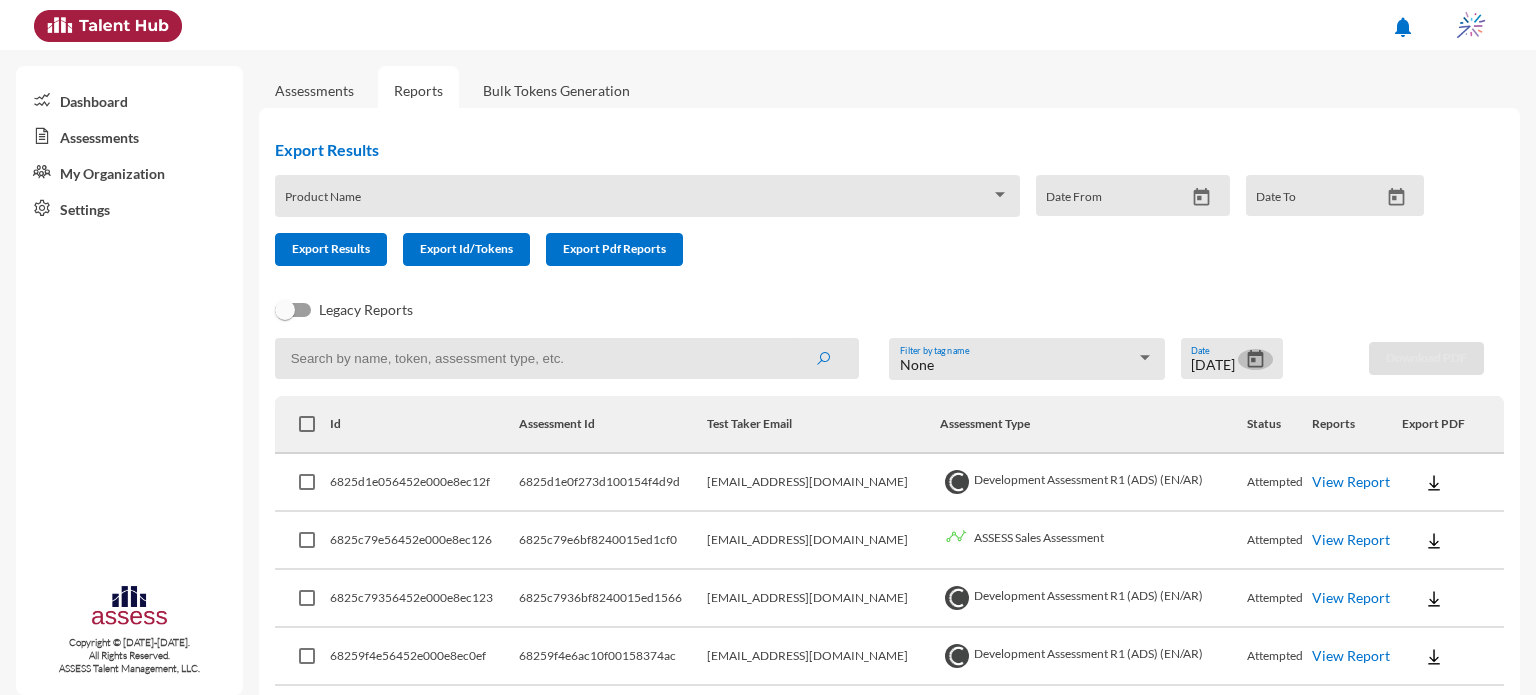 click 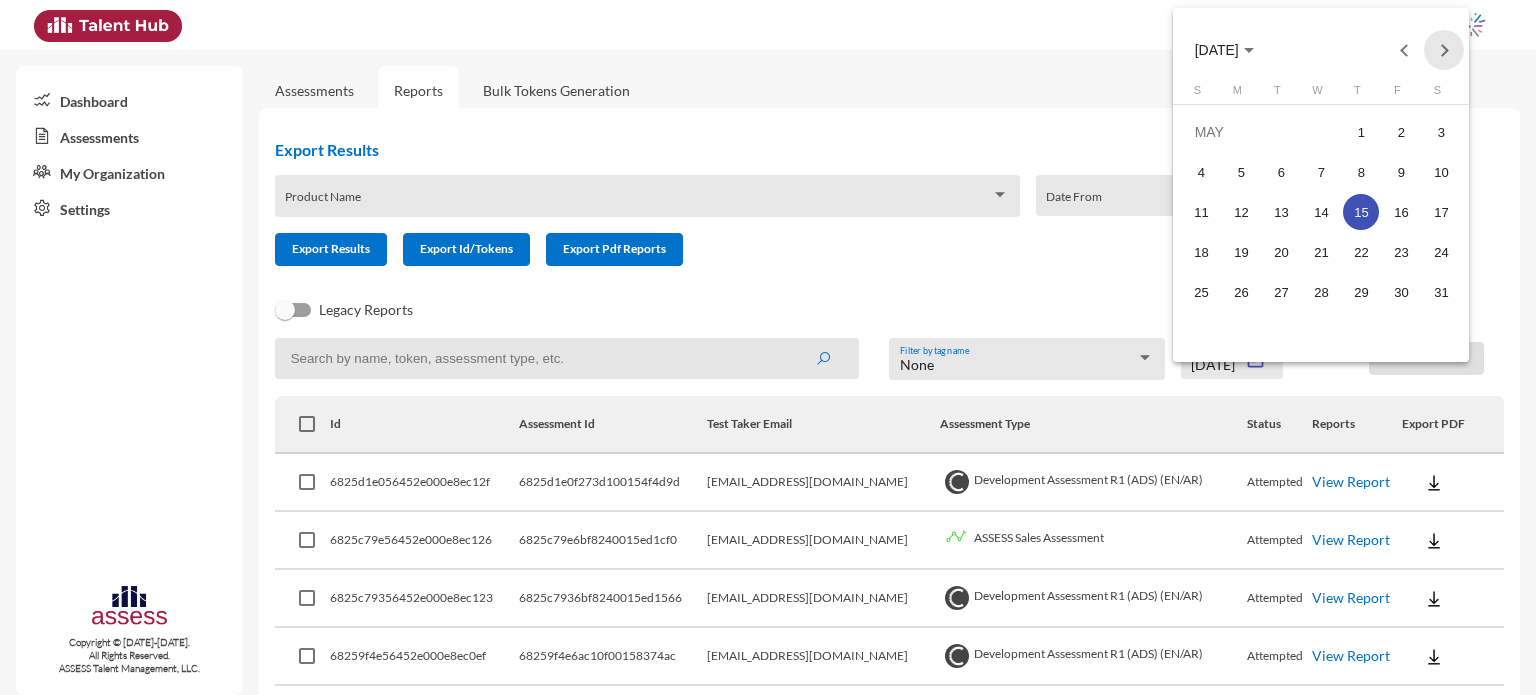 click at bounding box center [1444, 50] 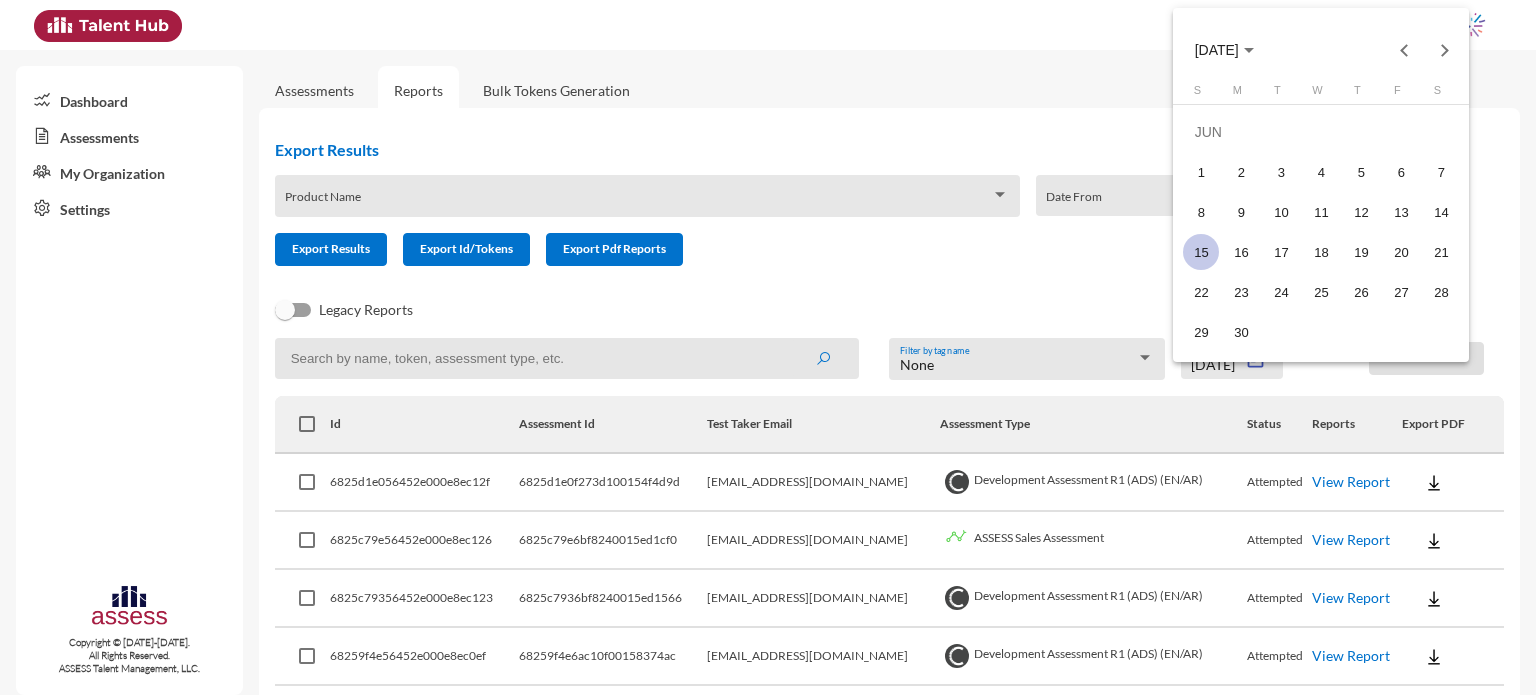 click on "15" at bounding box center [1201, 252] 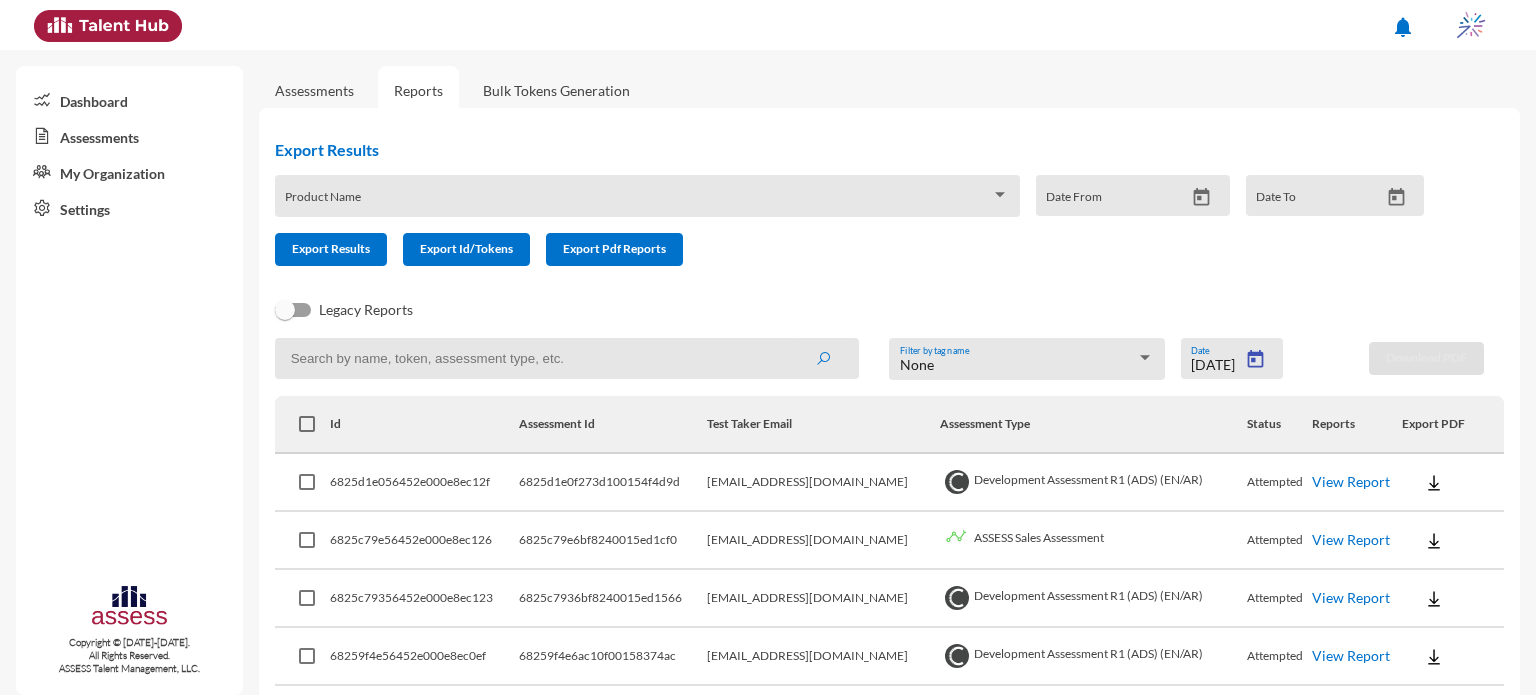 type on "6/15/2025" 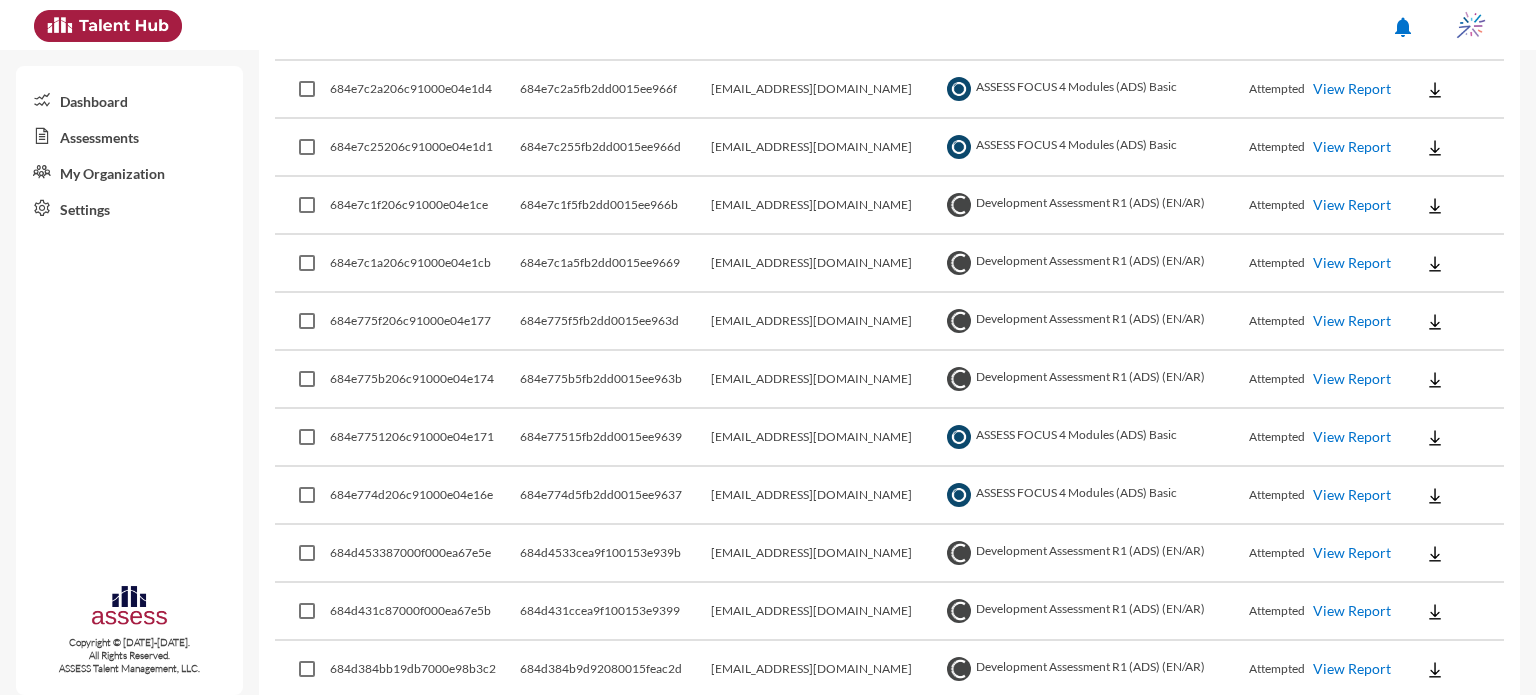 scroll, scrollTop: 568, scrollLeft: 0, axis: vertical 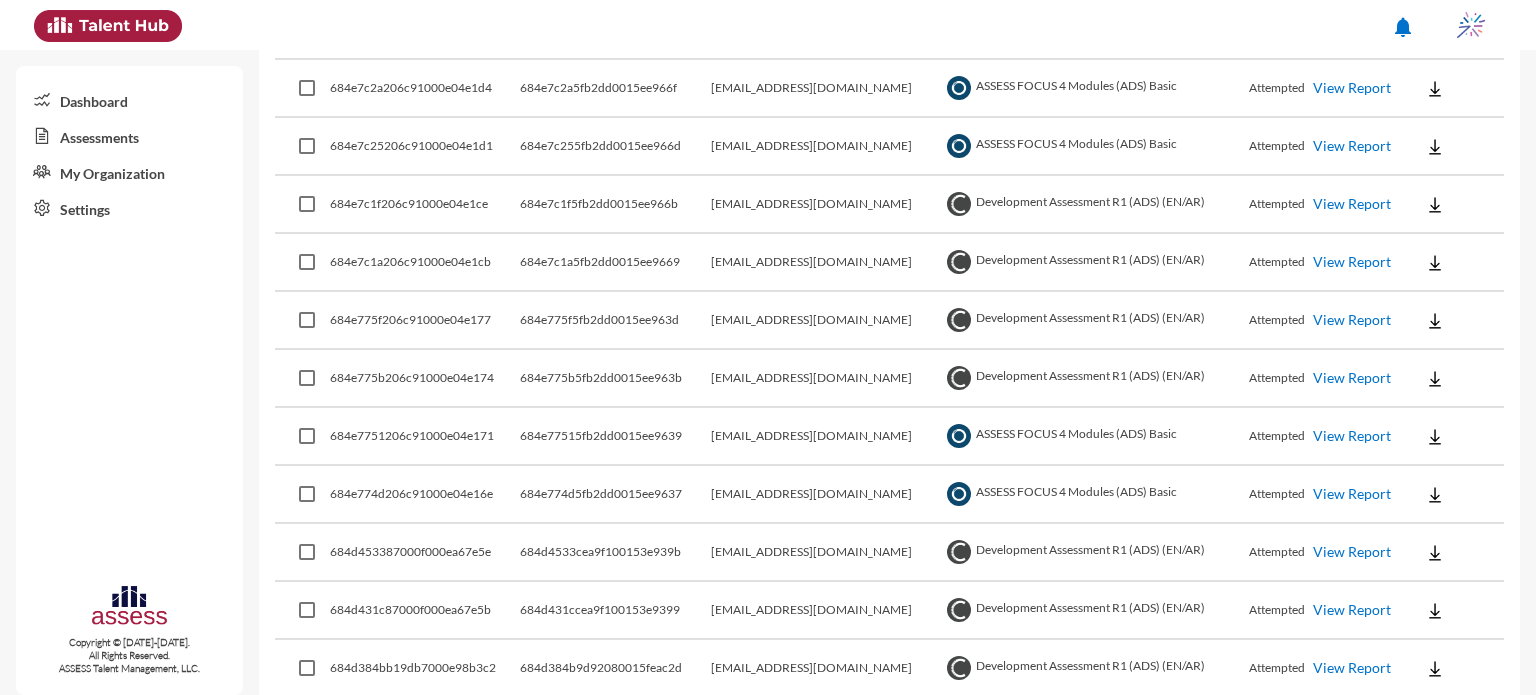 click on "View Report" 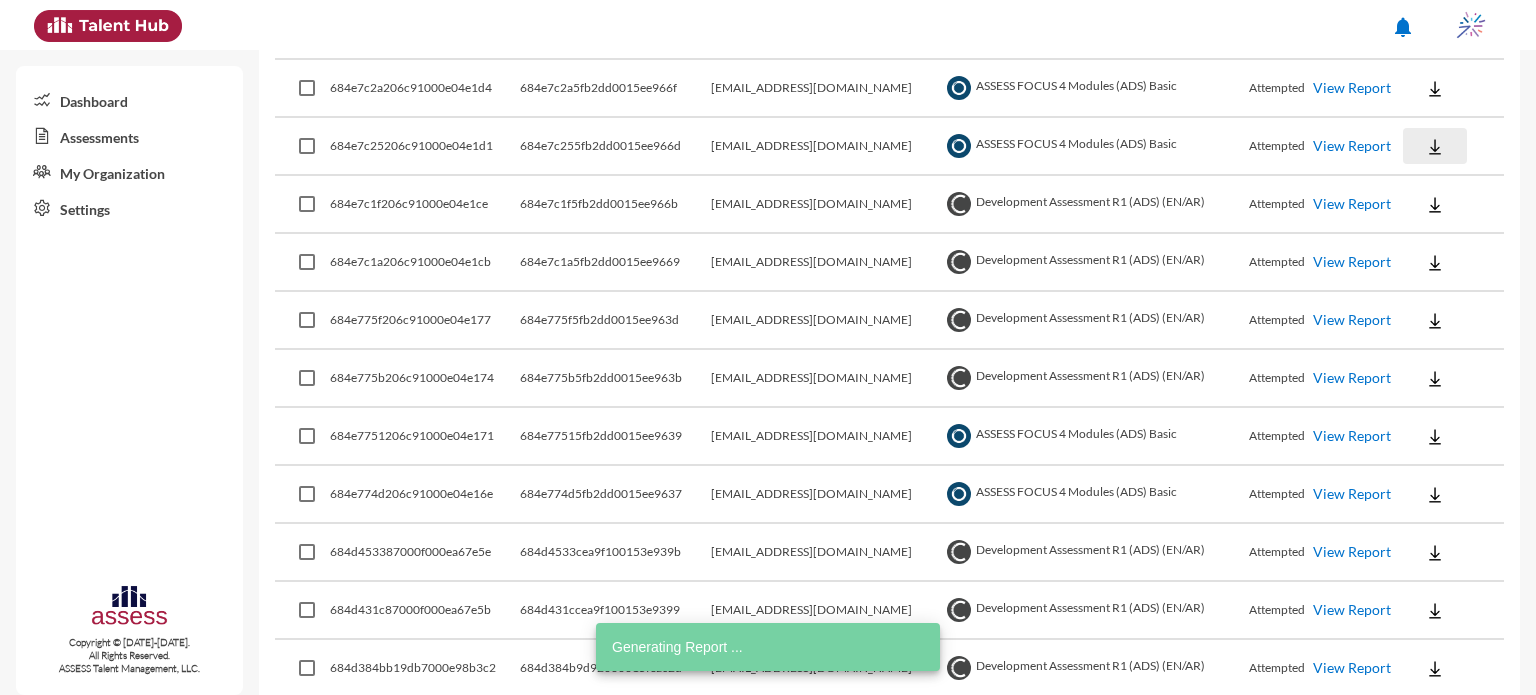 click 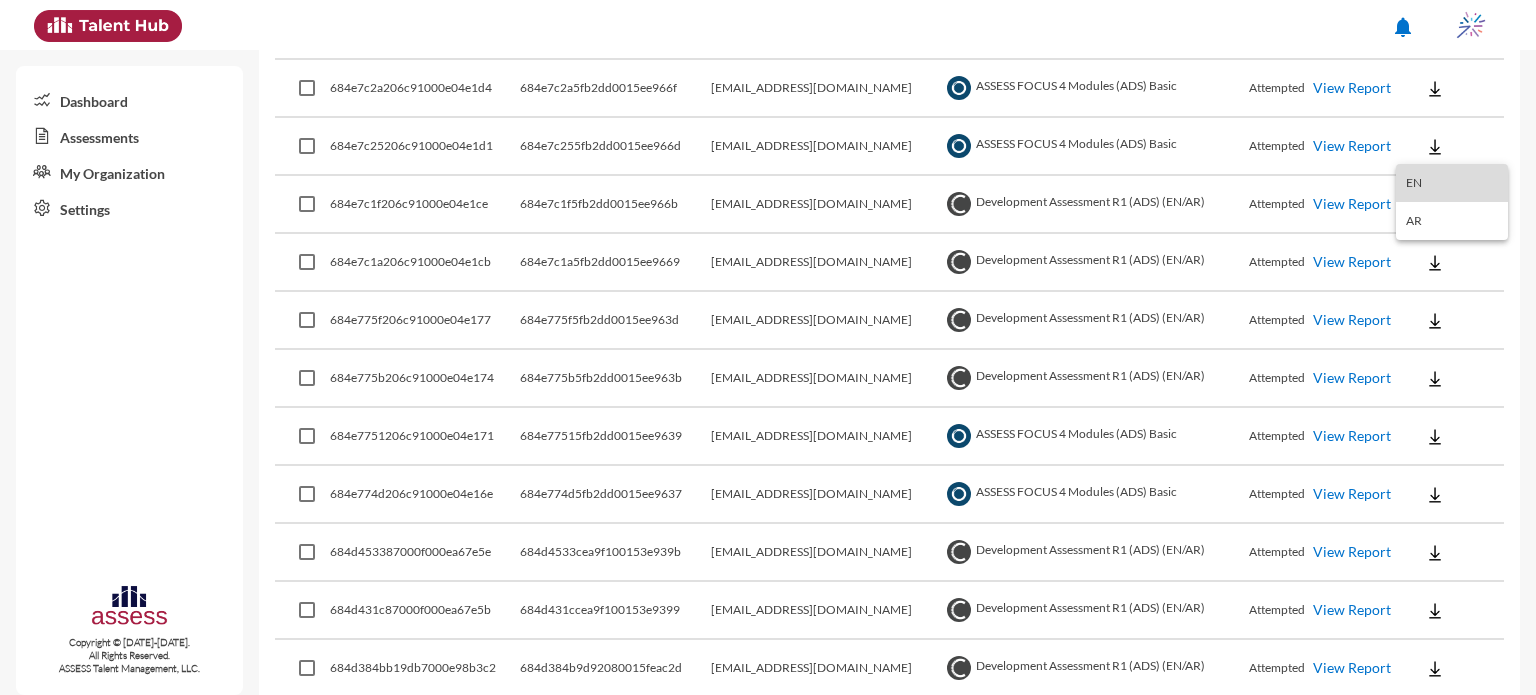 click on "EN" at bounding box center (1452, 183) 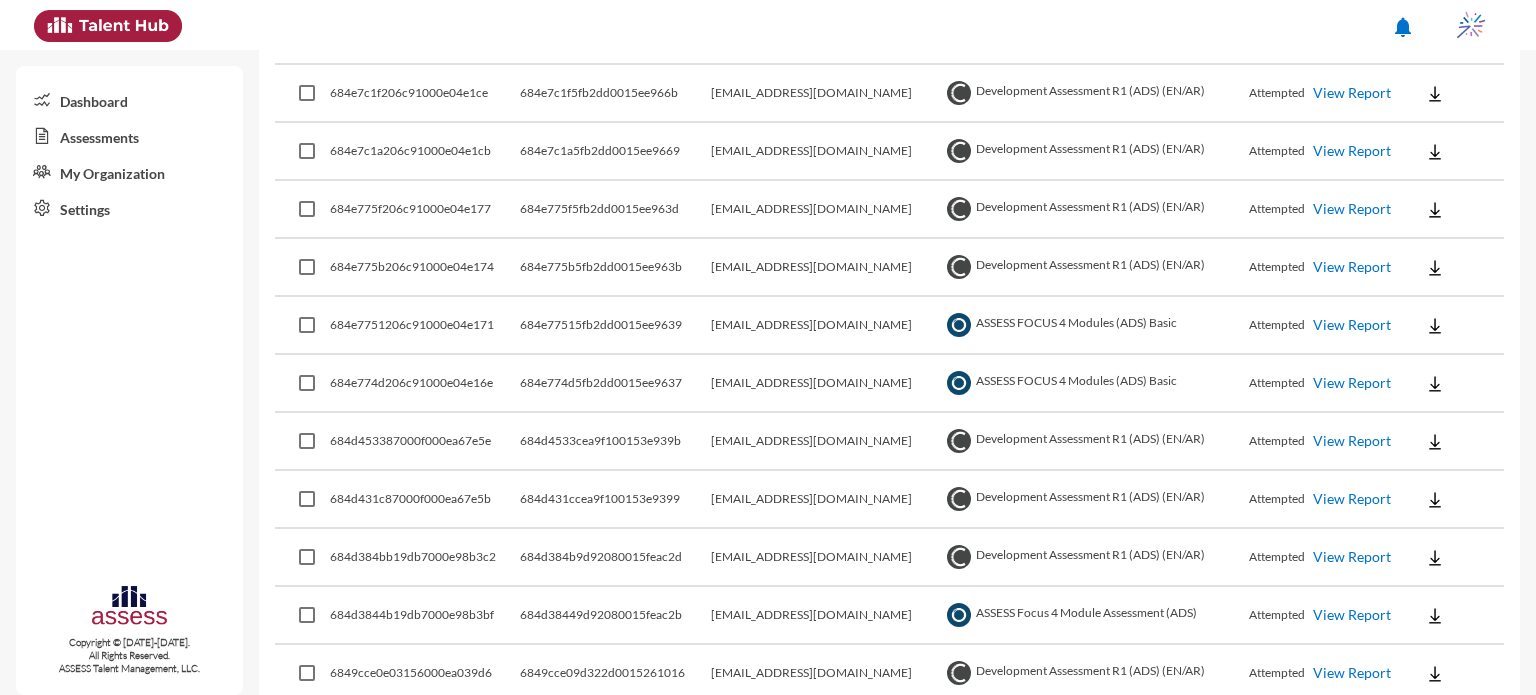 scroll, scrollTop: 682, scrollLeft: 0, axis: vertical 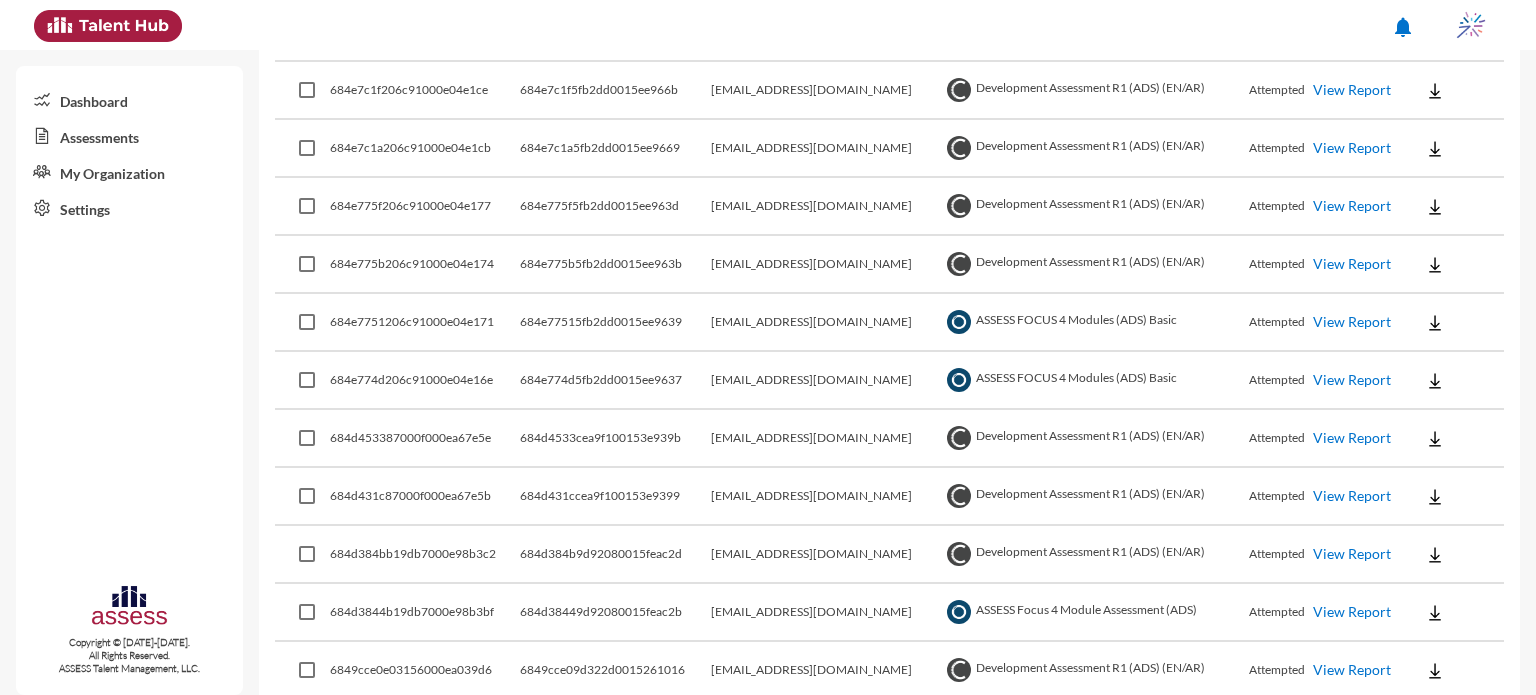 click on "View Report" 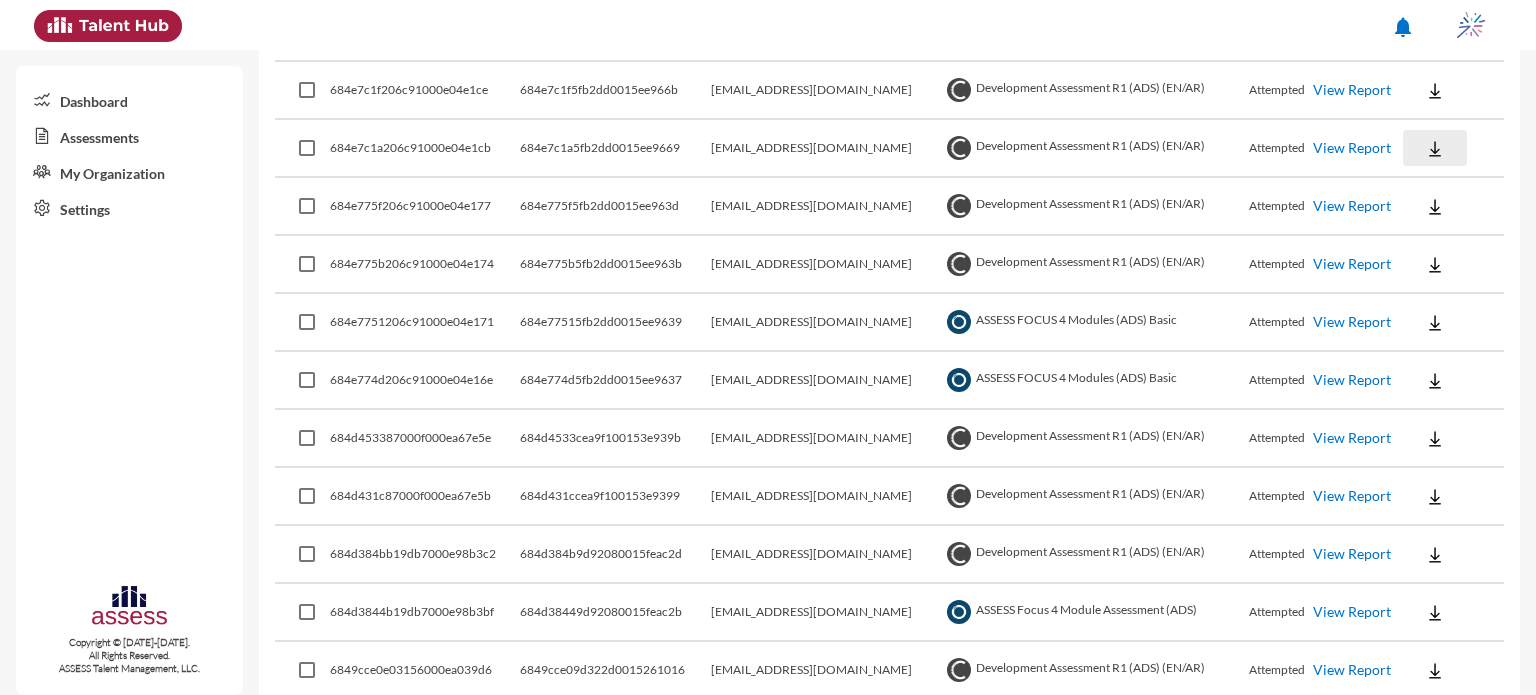 click 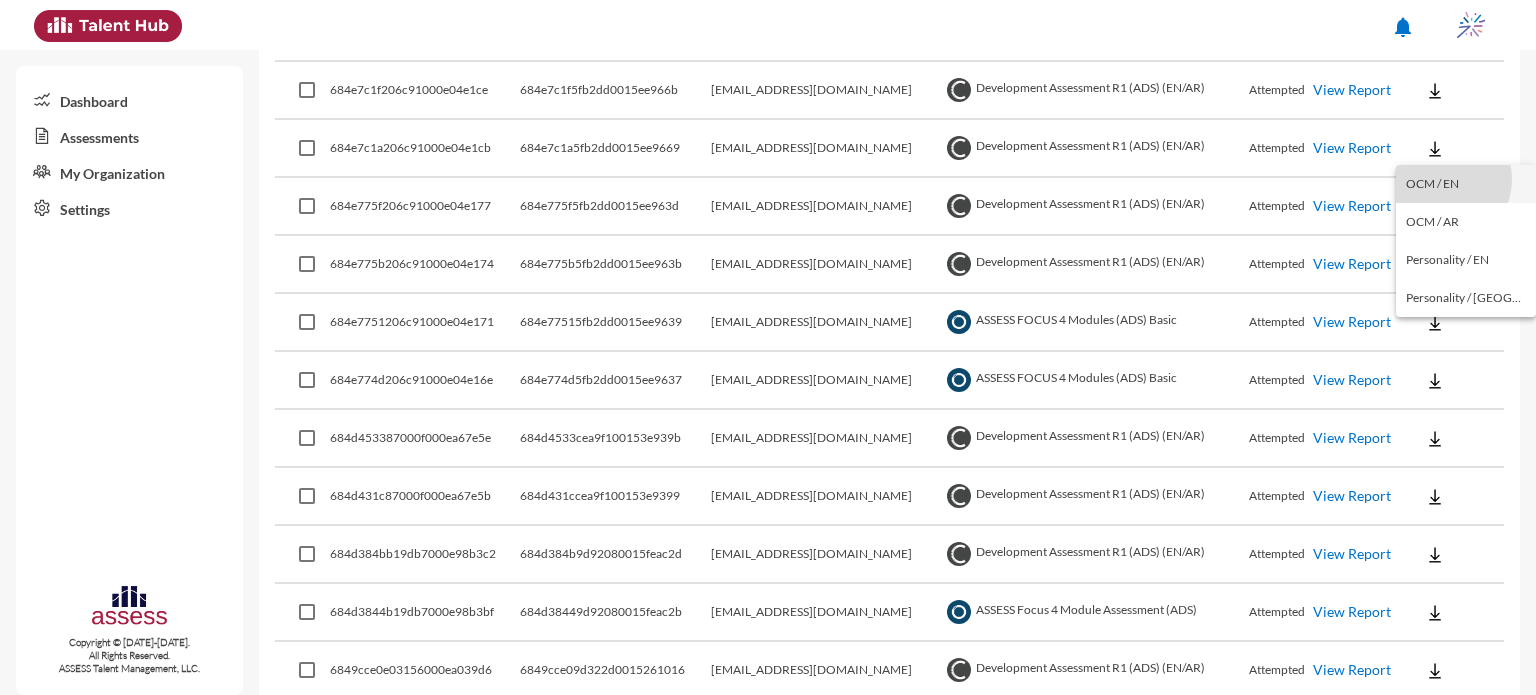 click on "OCM / EN" at bounding box center (1466, 184) 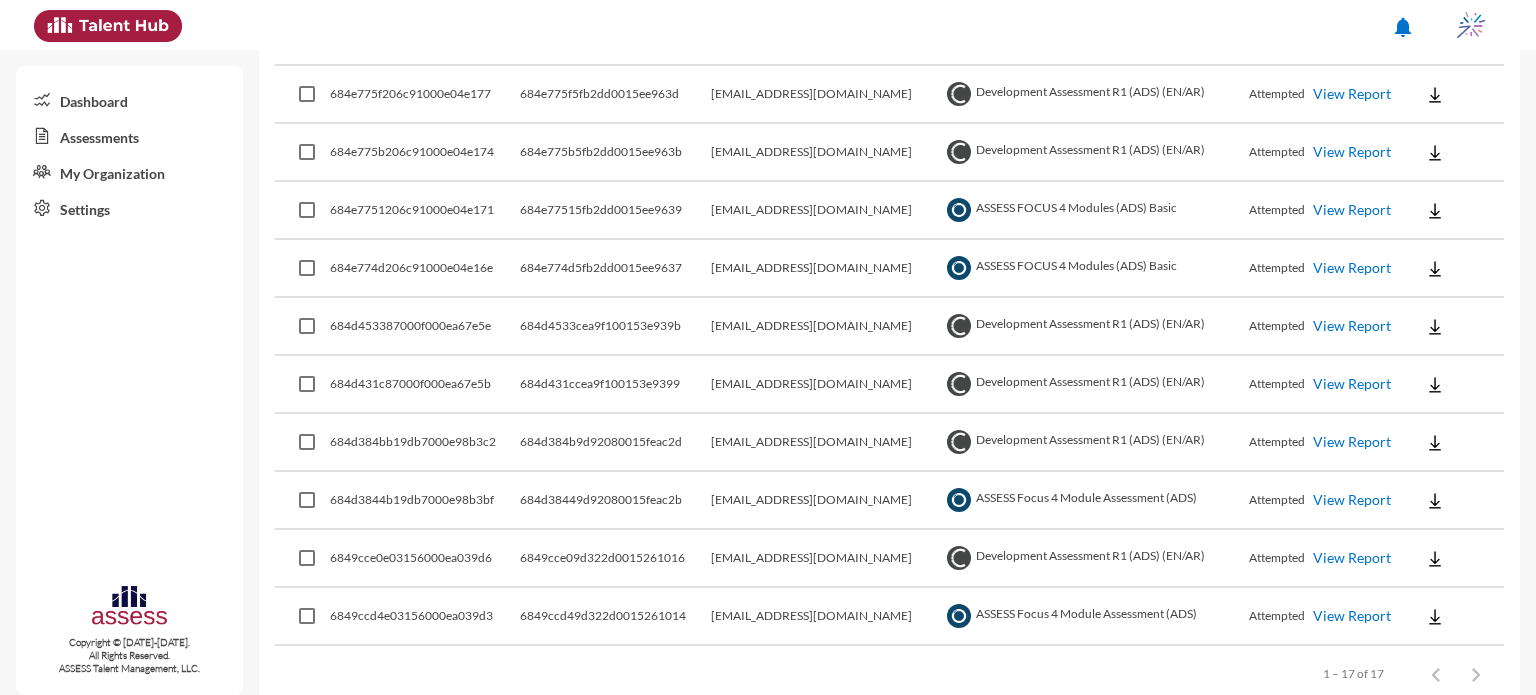 scroll, scrollTop: 794, scrollLeft: 0, axis: vertical 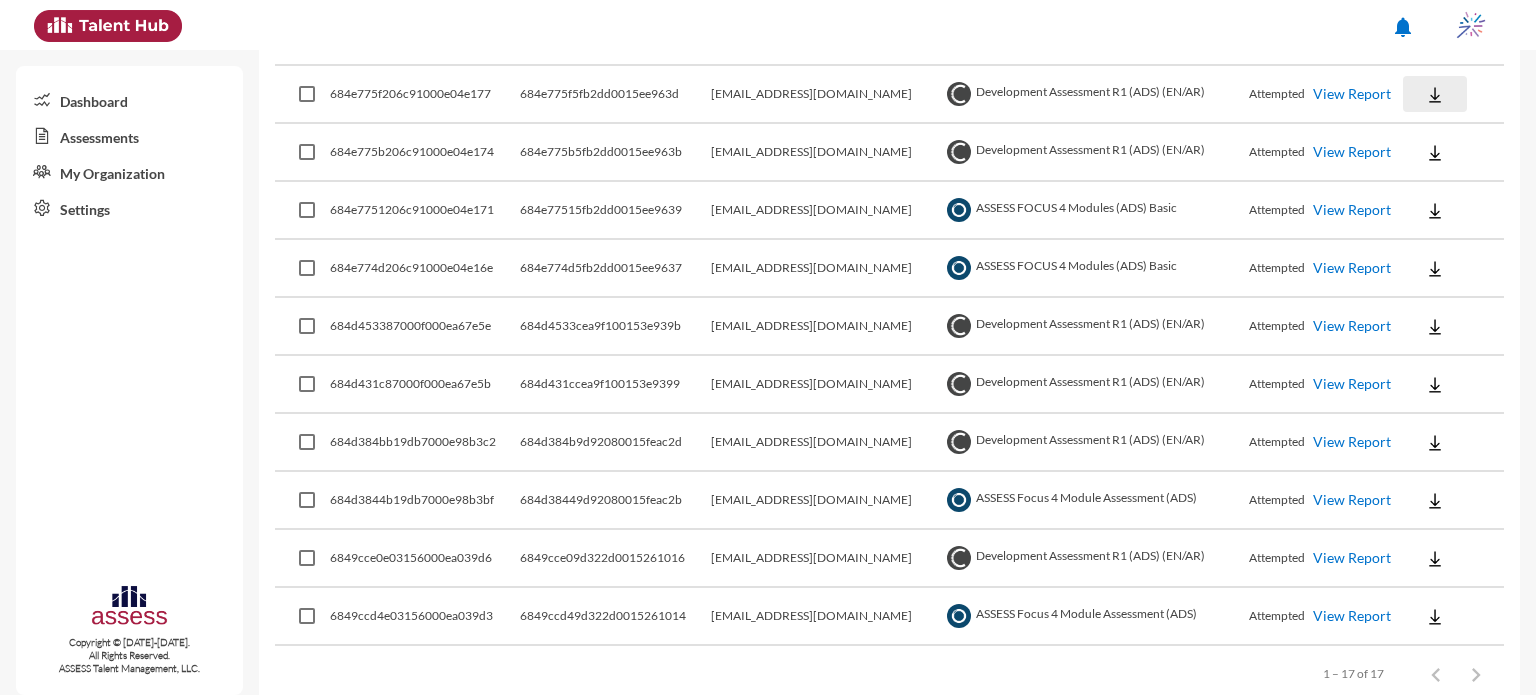 click 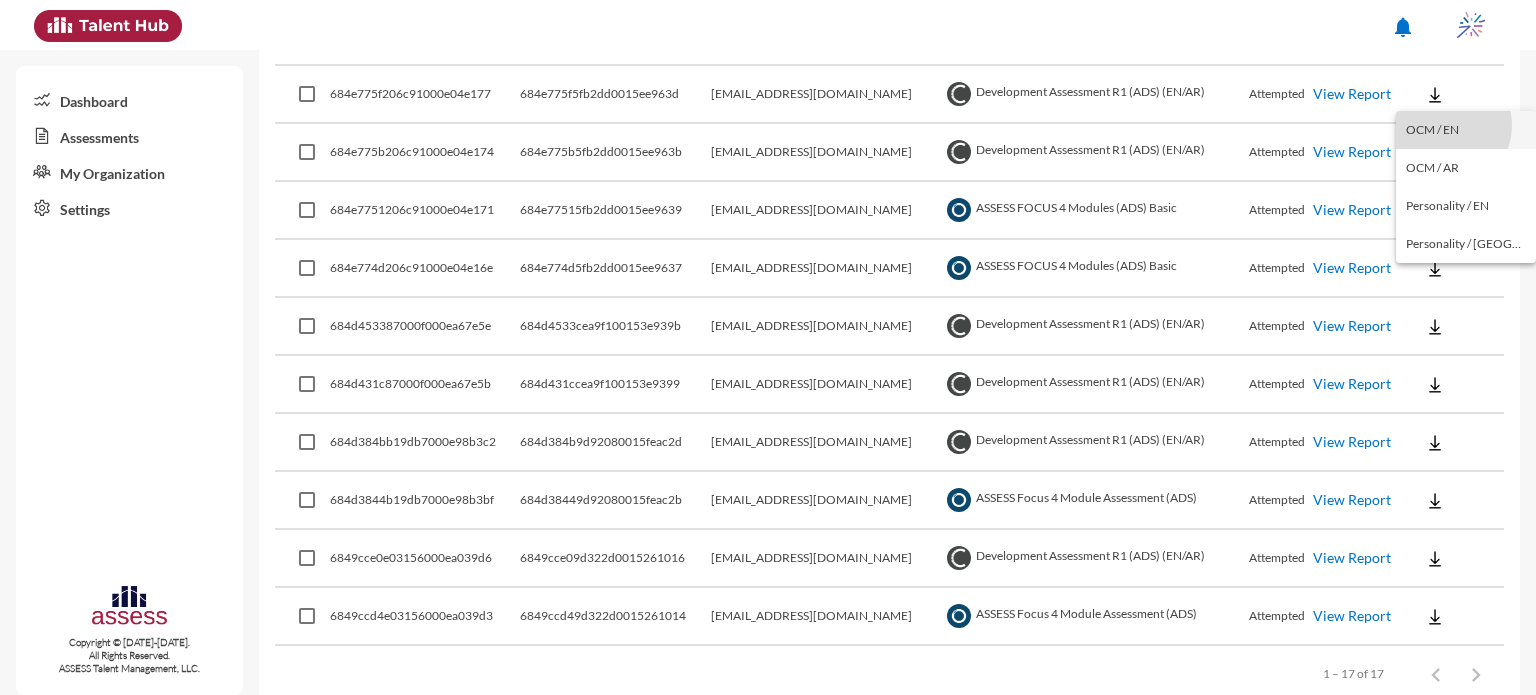 click on "OCM / EN" at bounding box center [1466, 130] 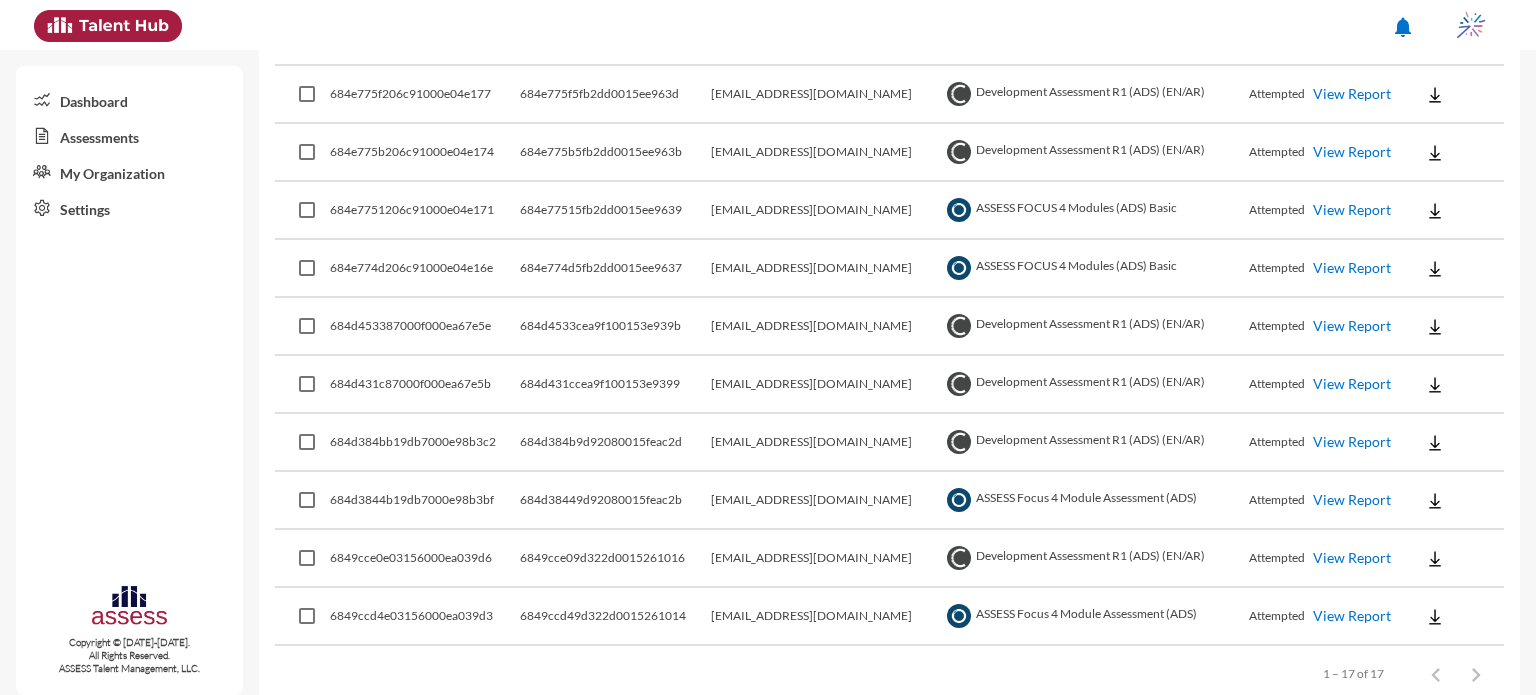 click on "View Report" 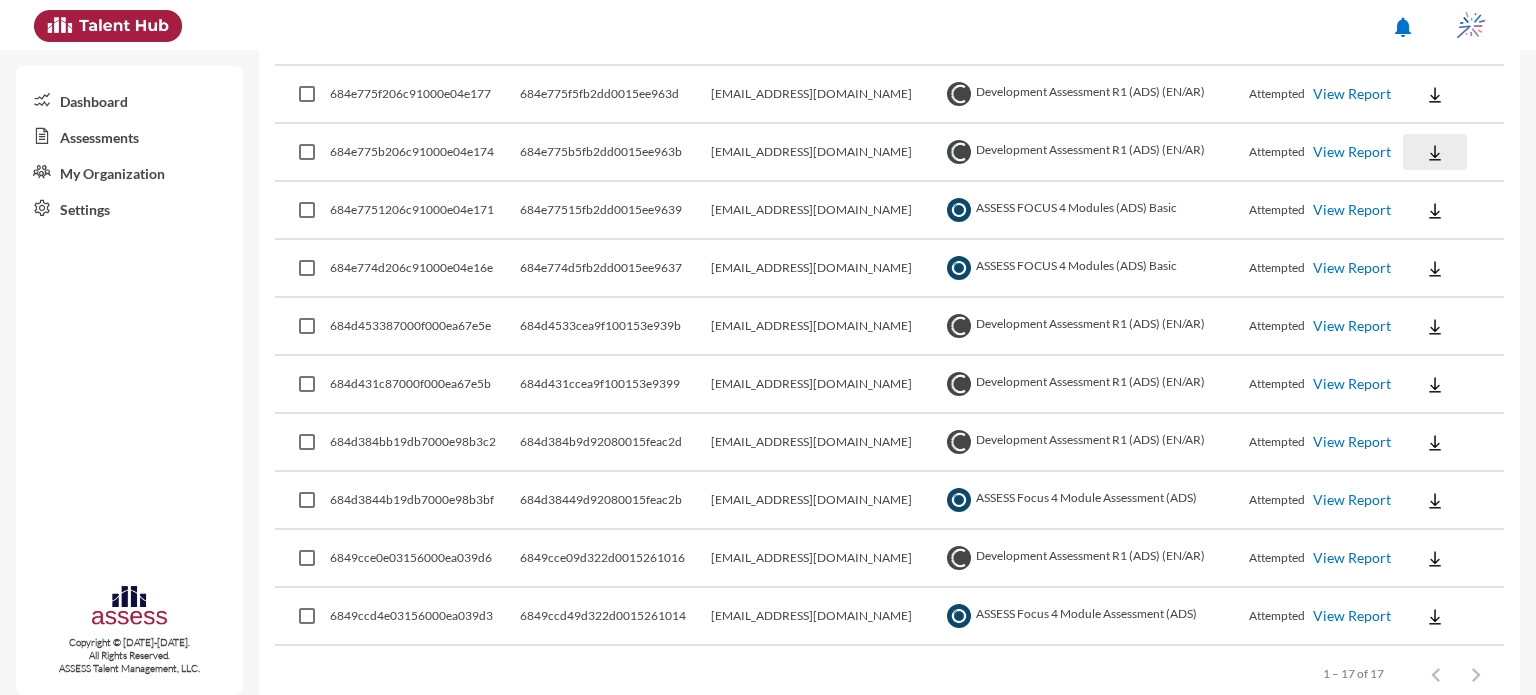 click 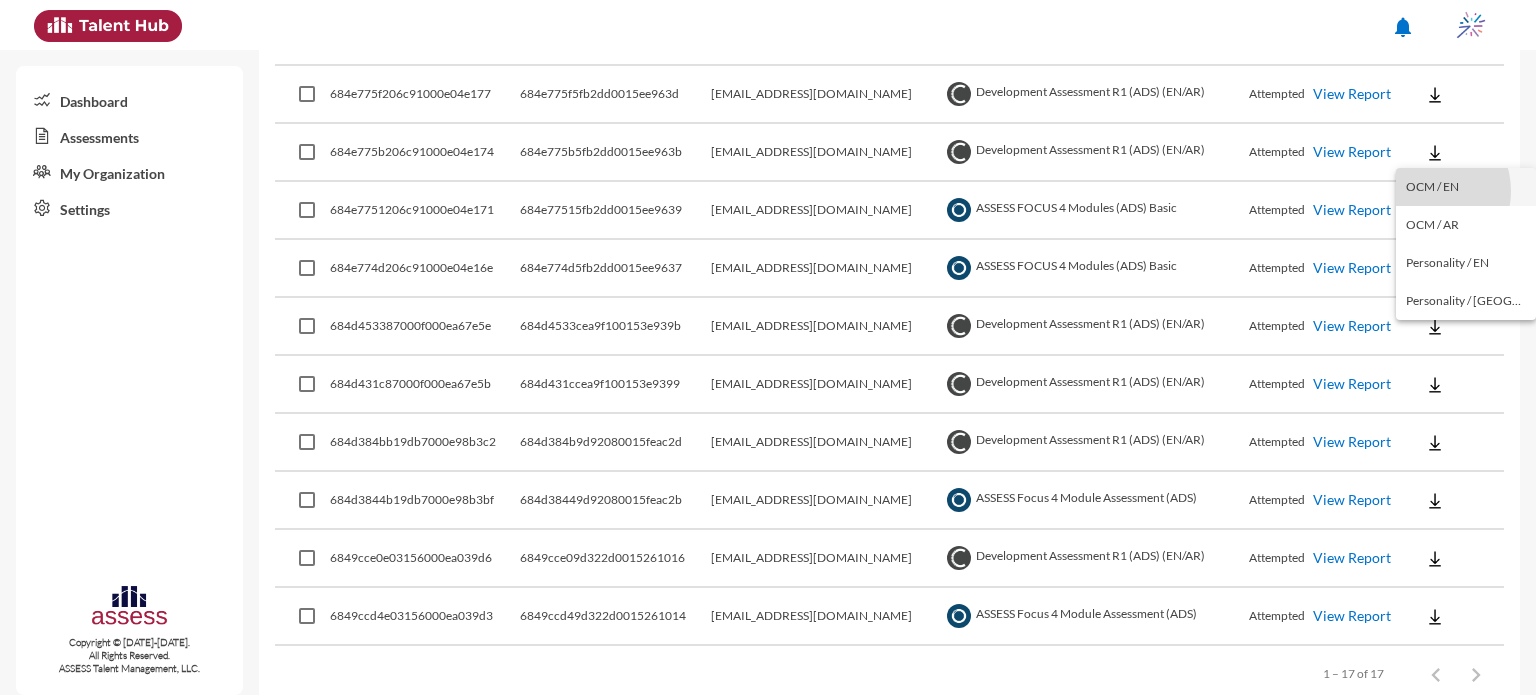 click on "OCM / EN" at bounding box center [1466, 187] 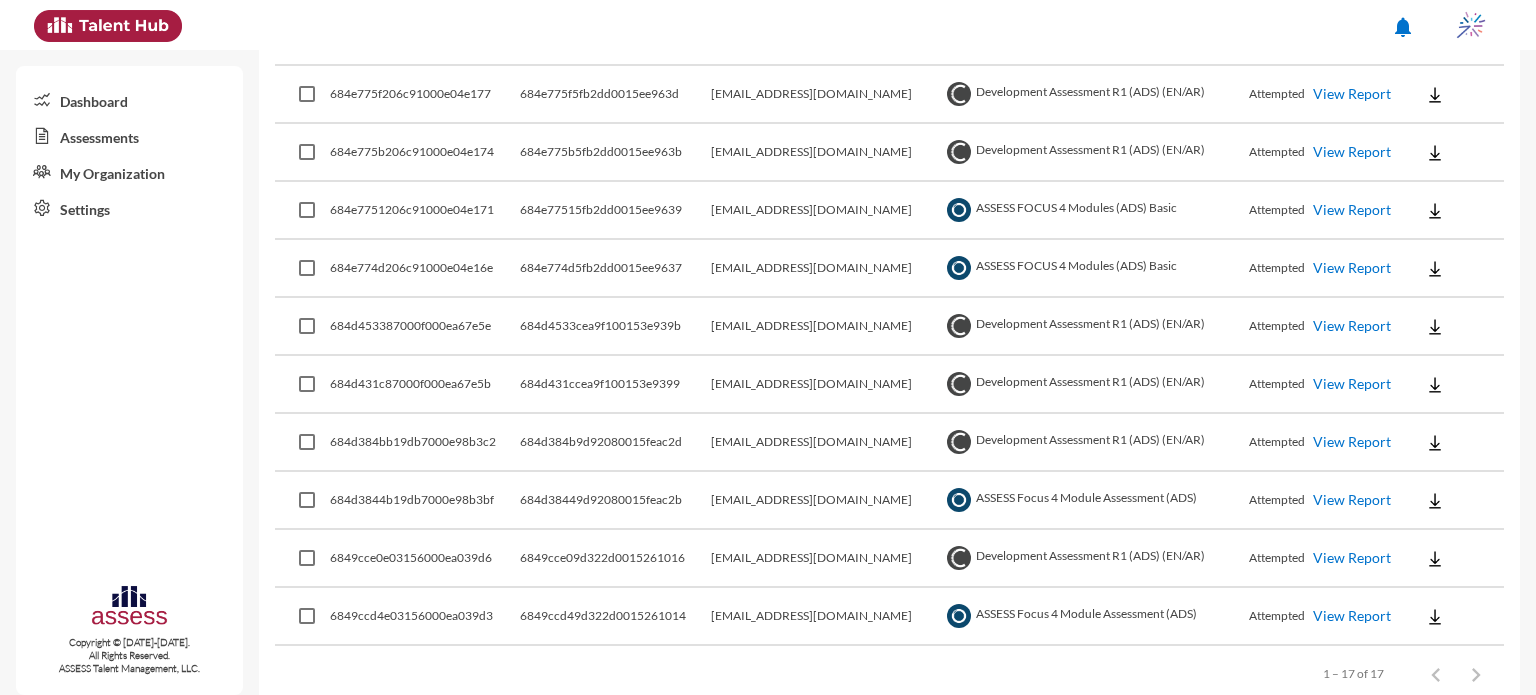 type 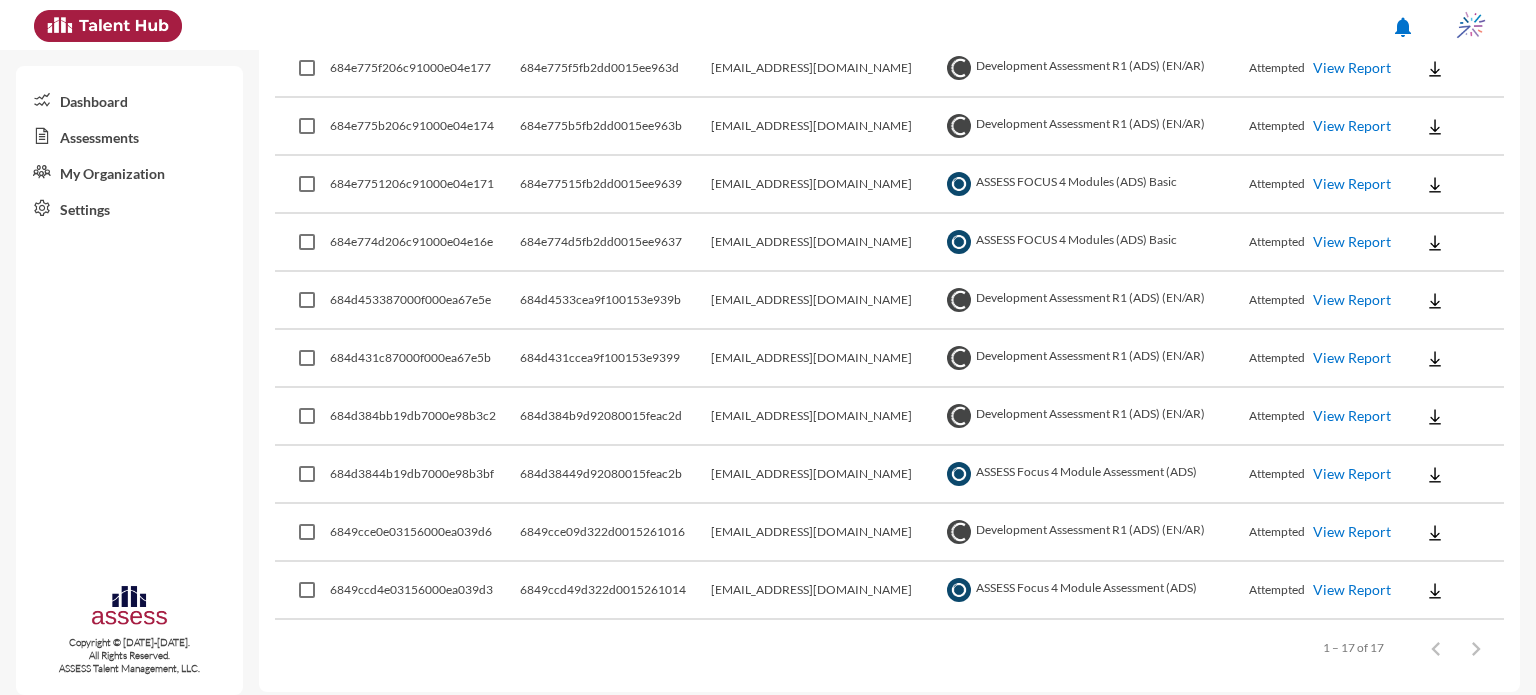 scroll, scrollTop: 827, scrollLeft: 0, axis: vertical 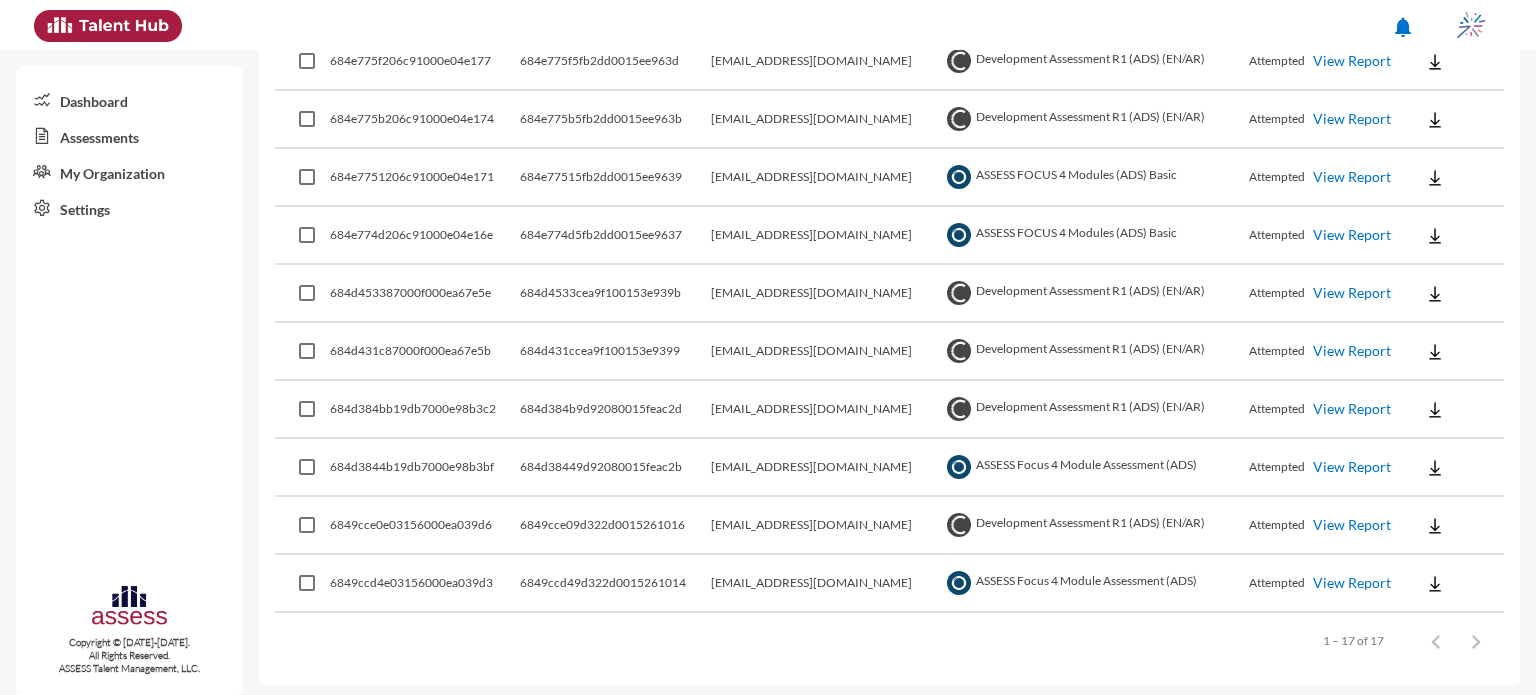 click on "View Report" 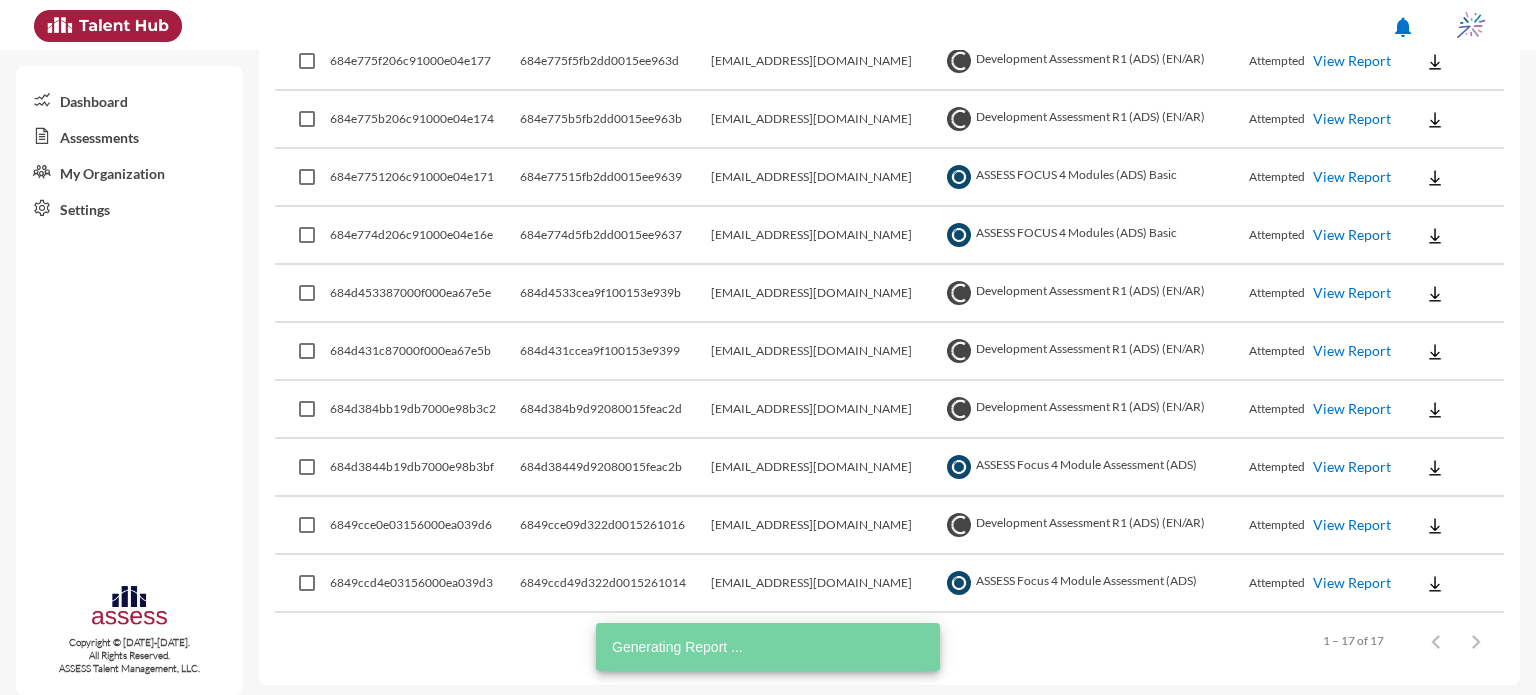 click 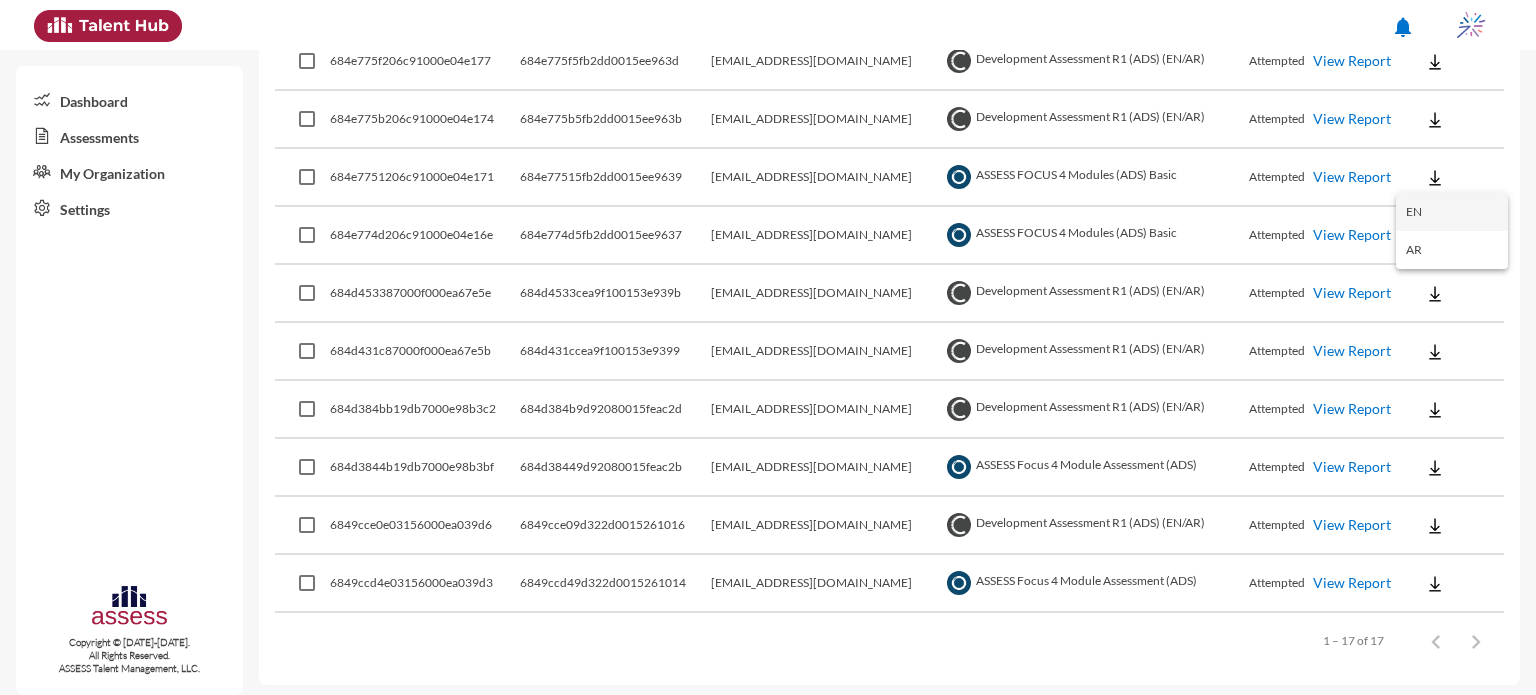 click on "EN" at bounding box center (1452, 212) 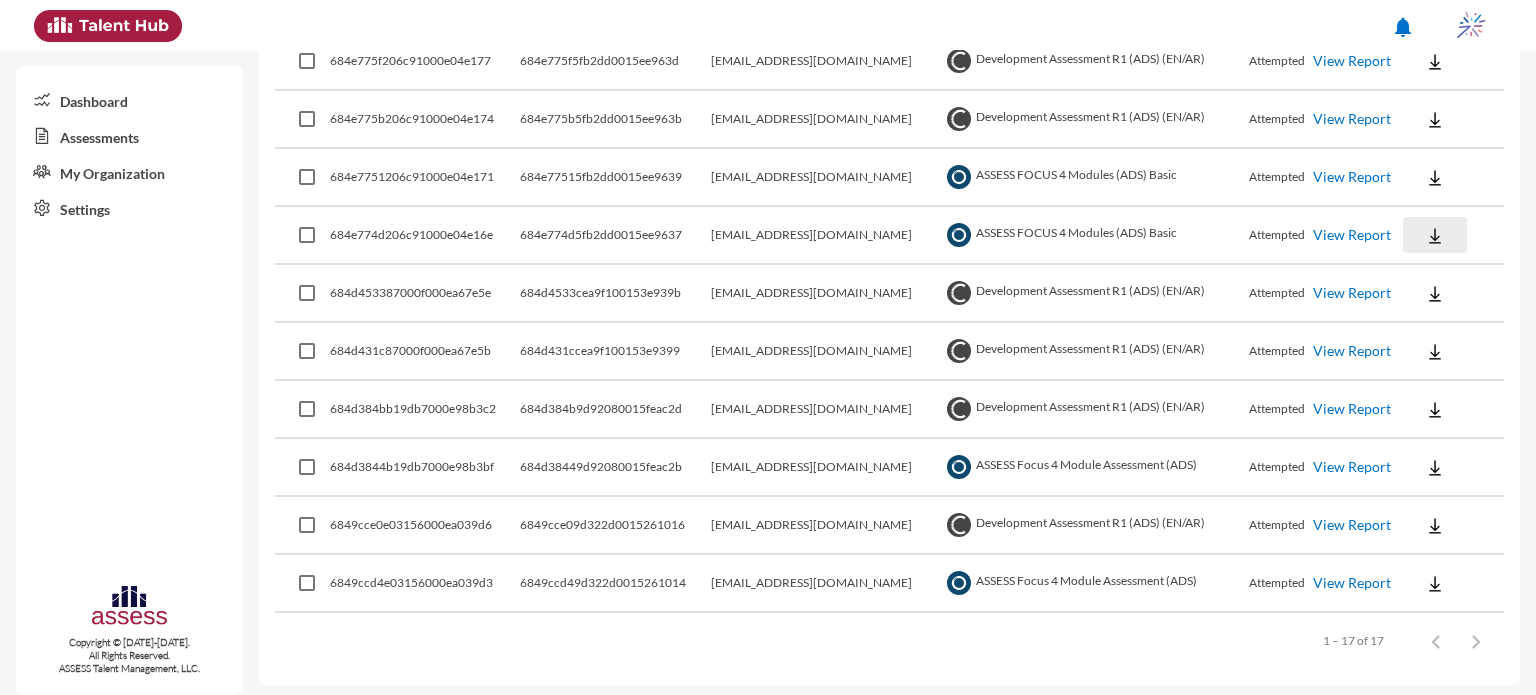 click 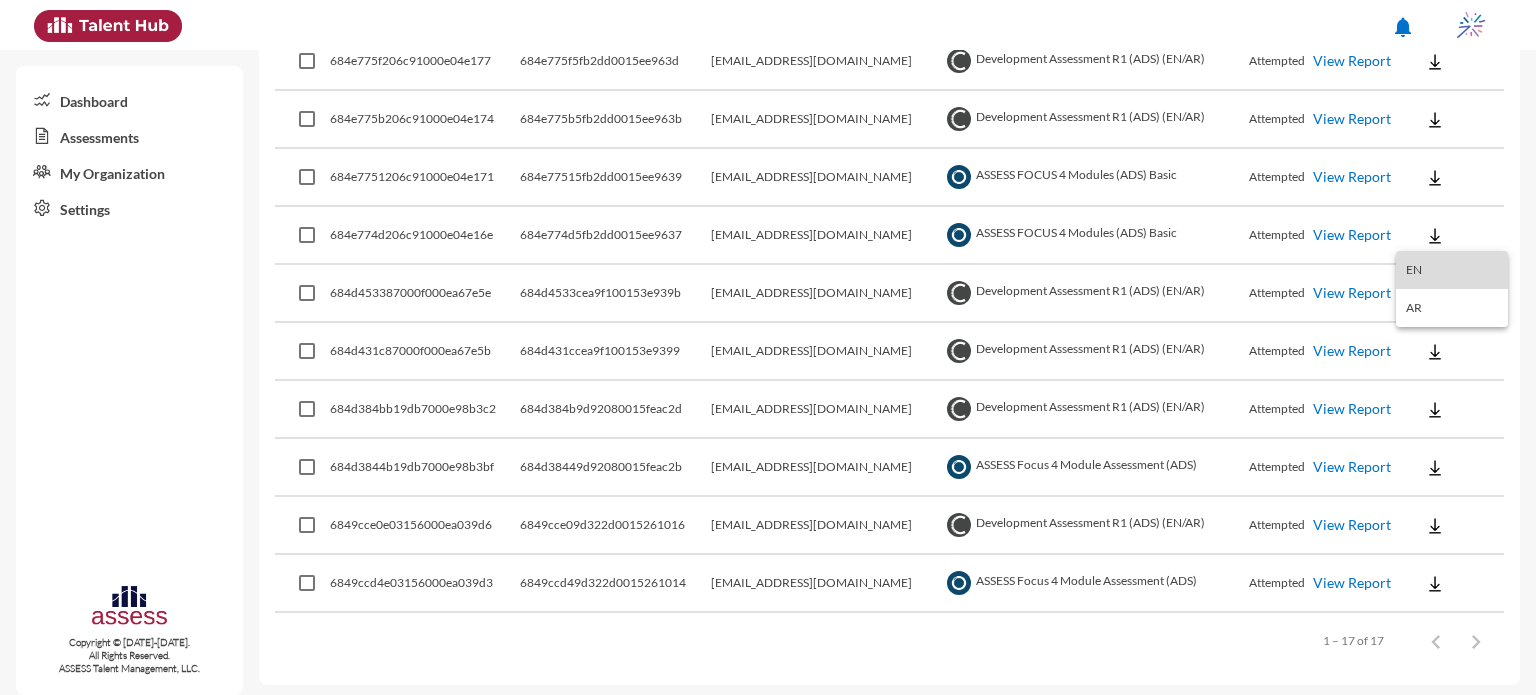 click on "EN" at bounding box center (1452, 270) 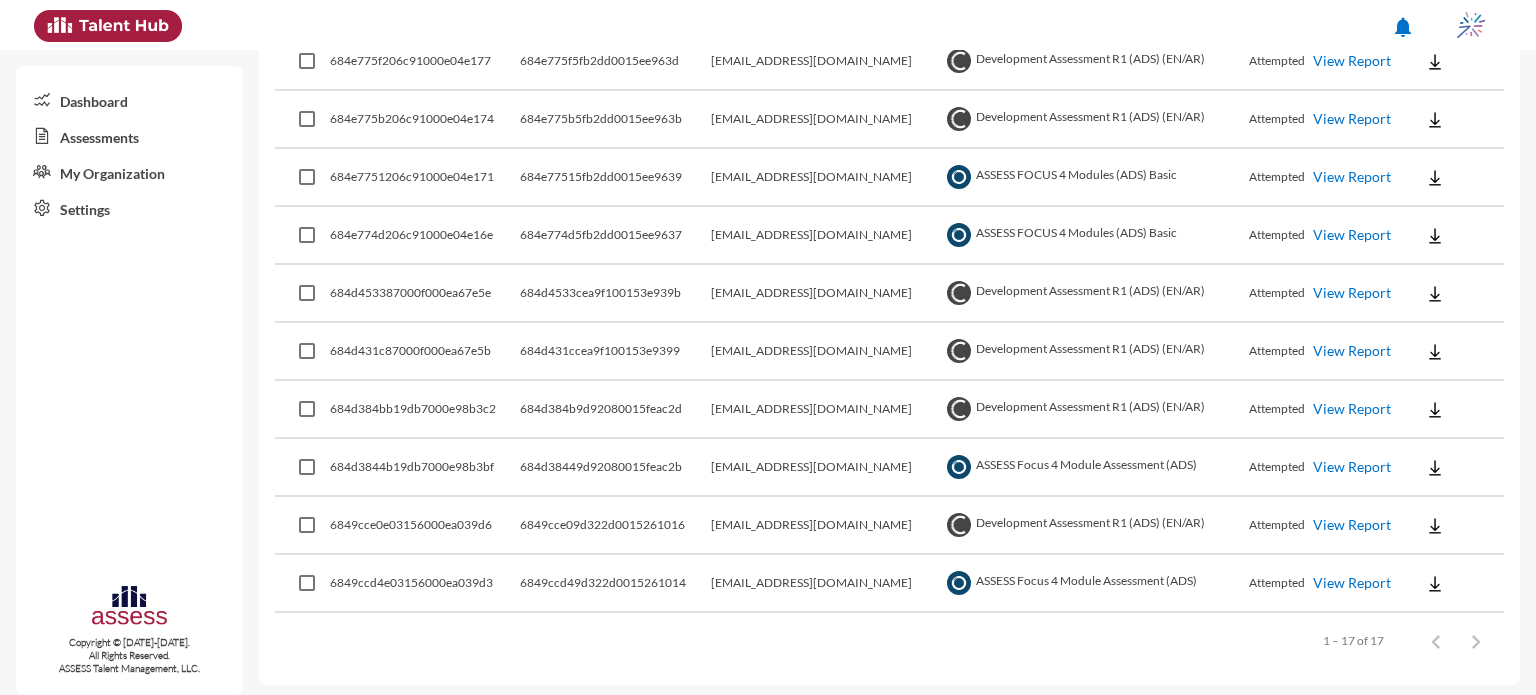 click on "View Report" 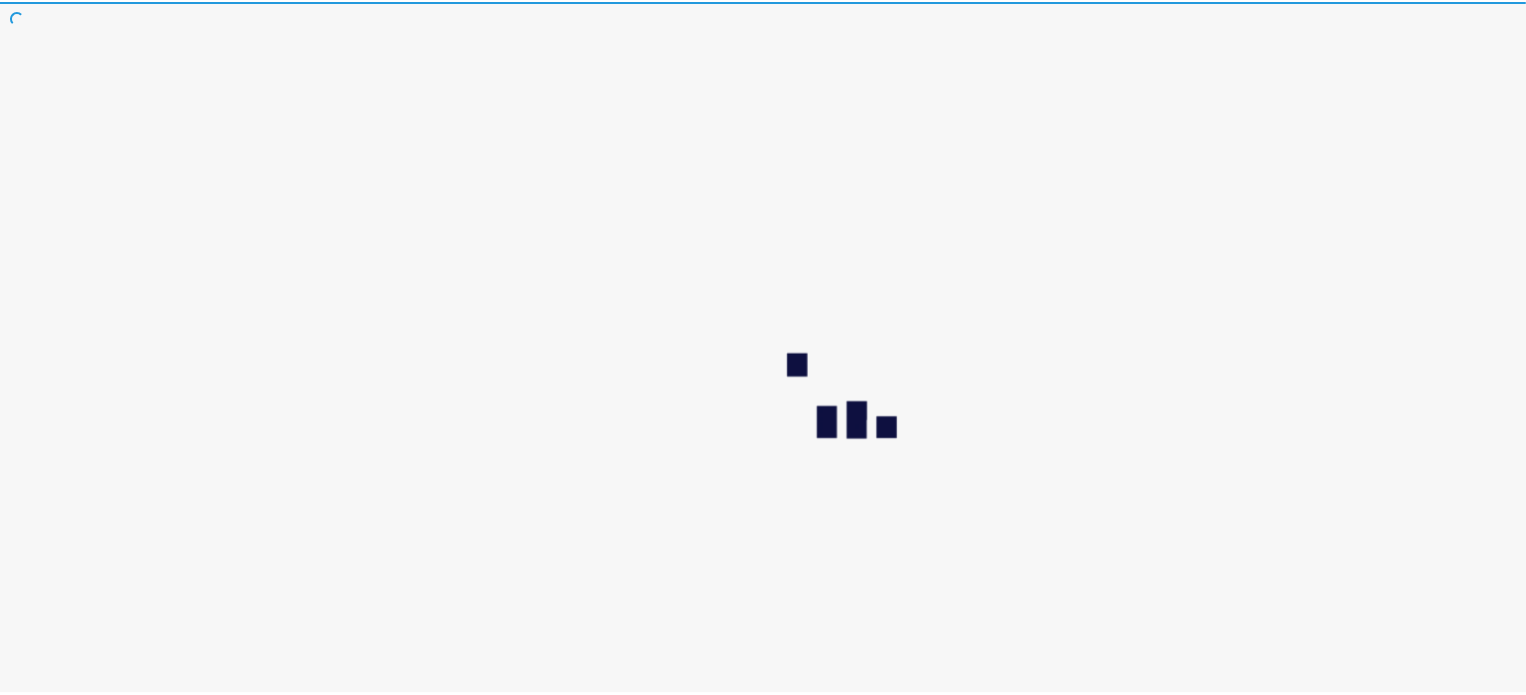 scroll, scrollTop: 0, scrollLeft: 0, axis: both 